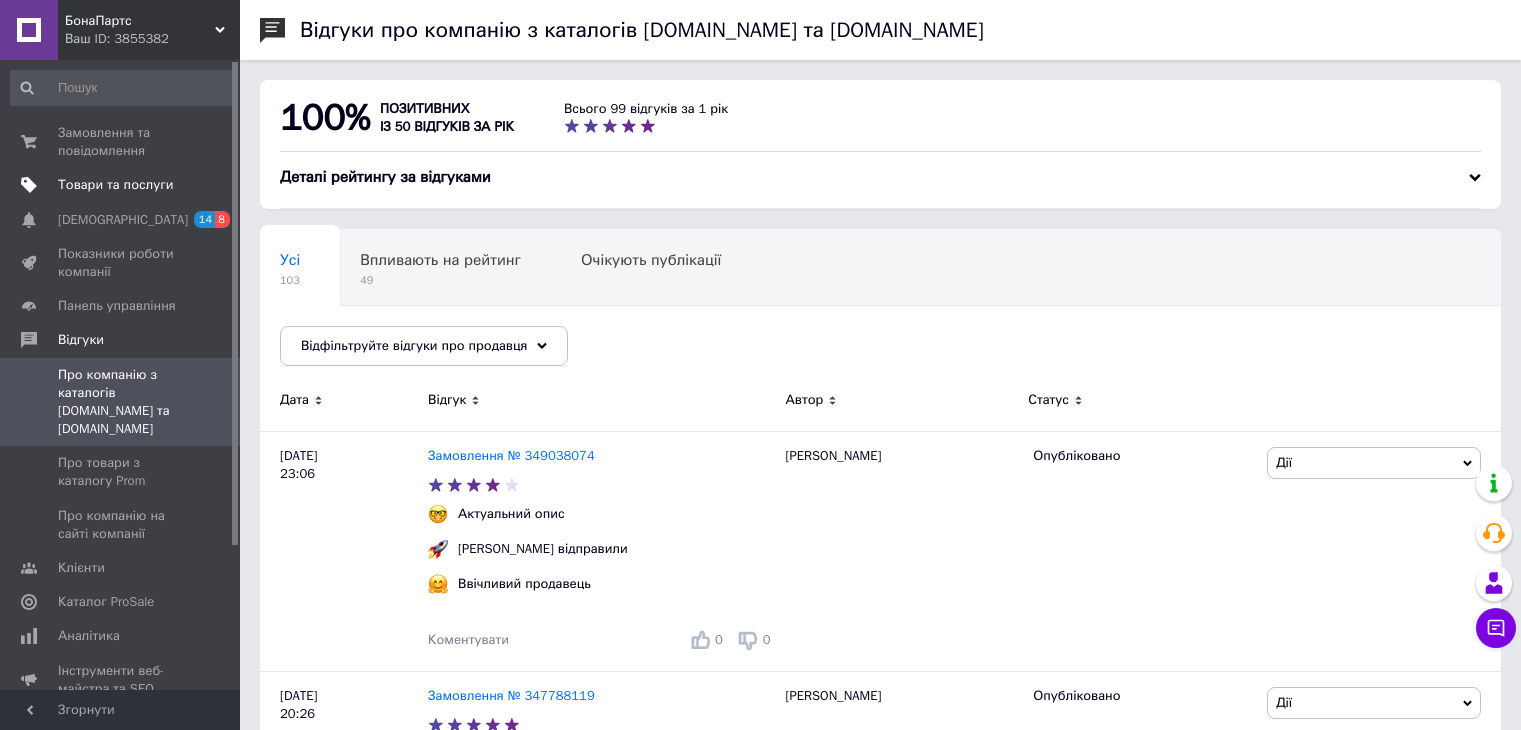 scroll, scrollTop: 0, scrollLeft: 0, axis: both 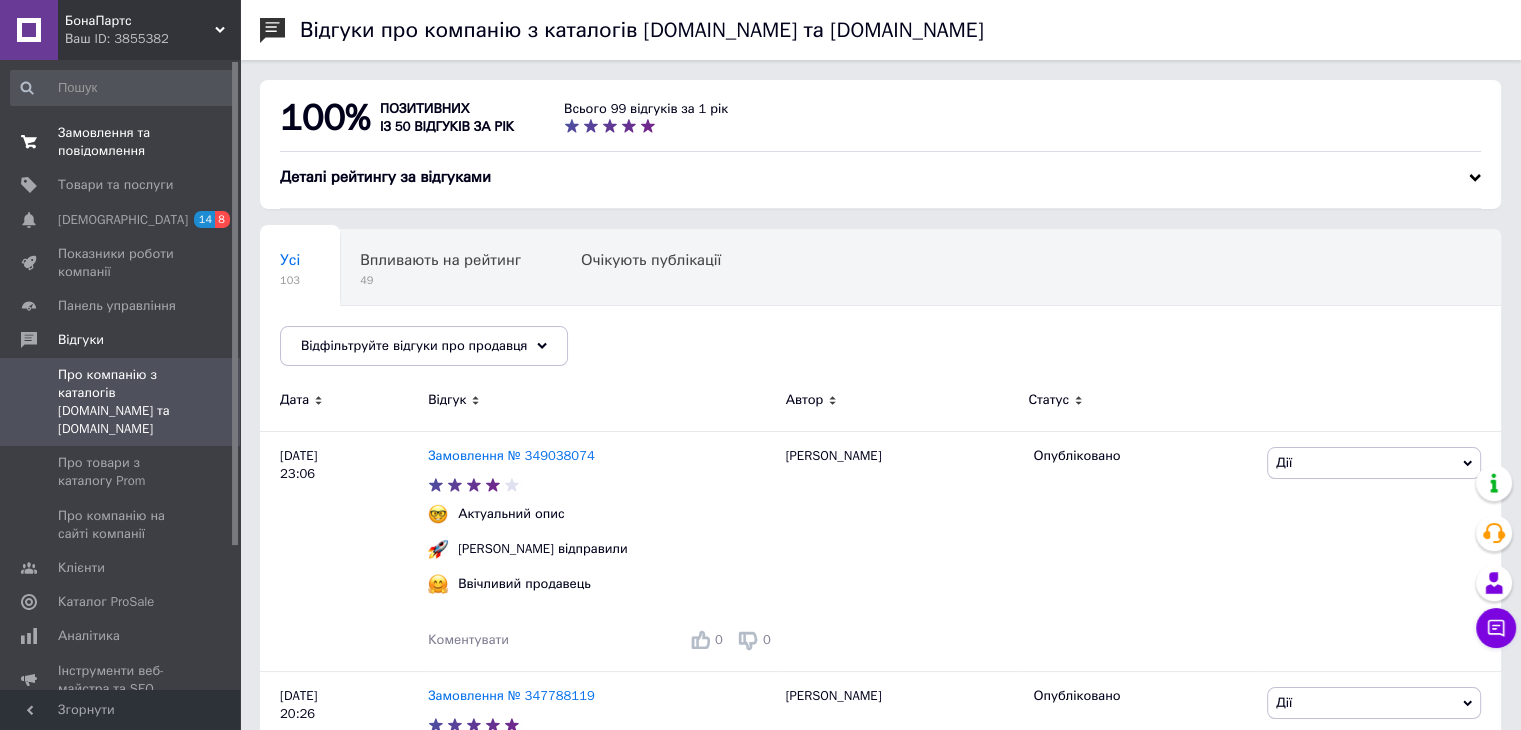 click on "Замовлення та повідомлення 0 0" at bounding box center (123, 142) 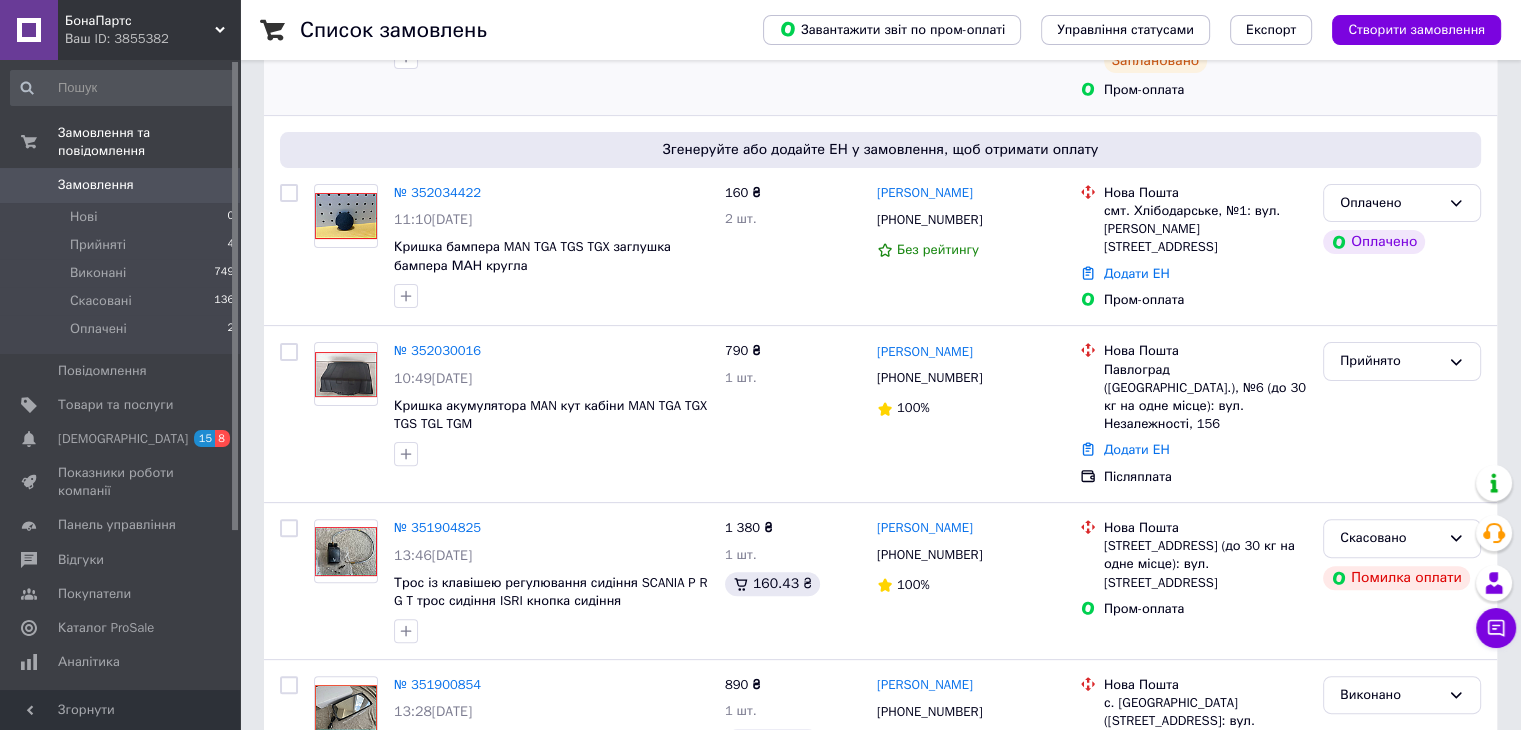 scroll, scrollTop: 500, scrollLeft: 0, axis: vertical 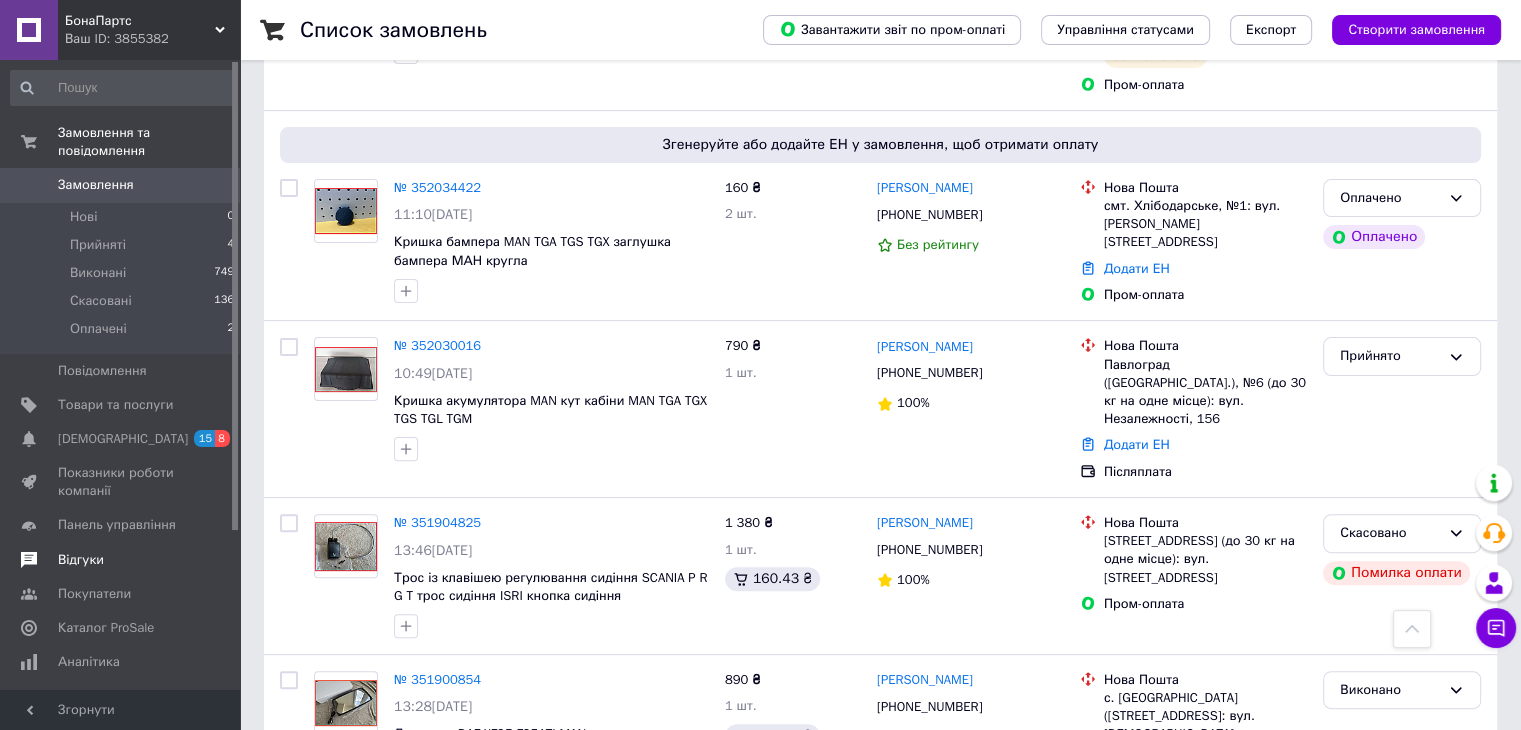 click on "Відгуки" at bounding box center [81, 560] 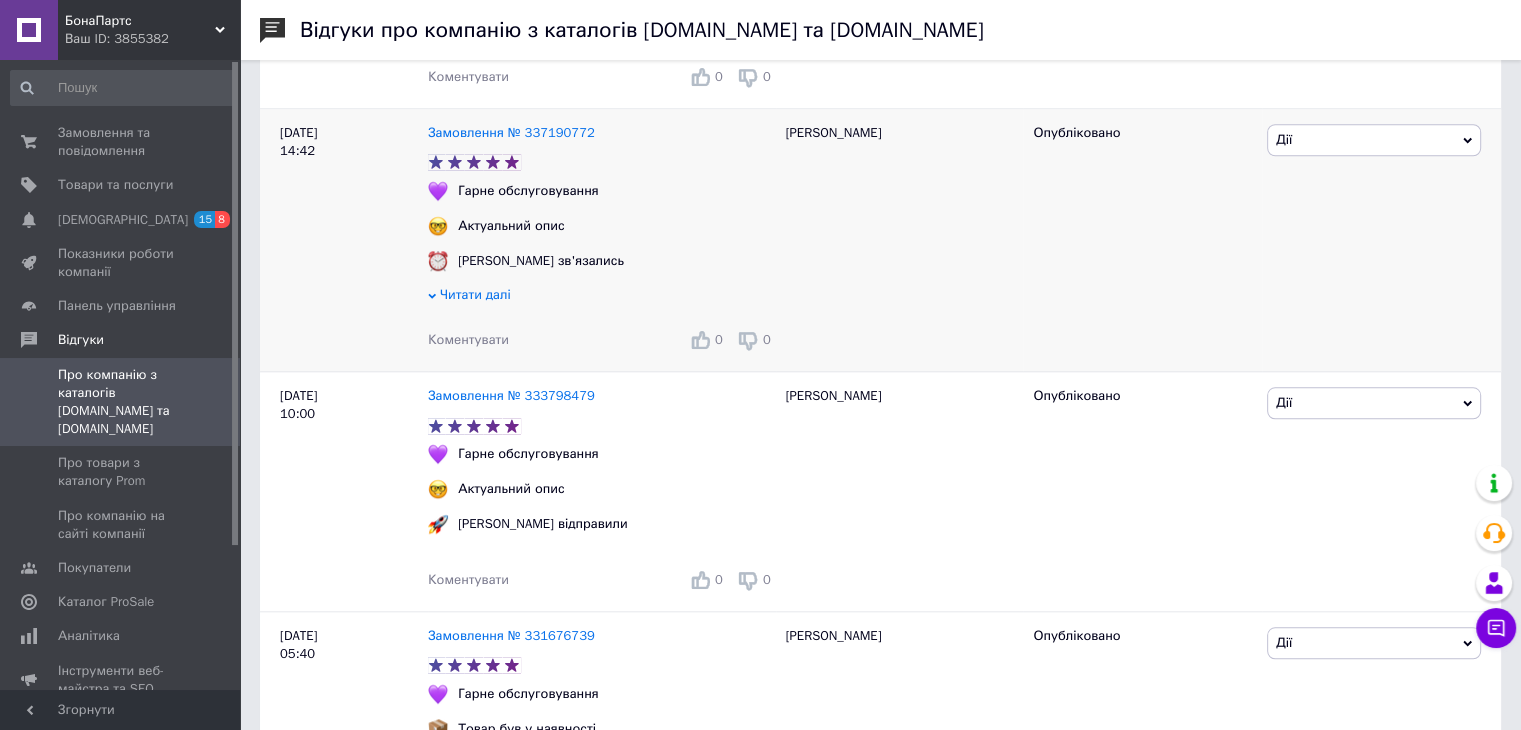 scroll, scrollTop: 2100, scrollLeft: 0, axis: vertical 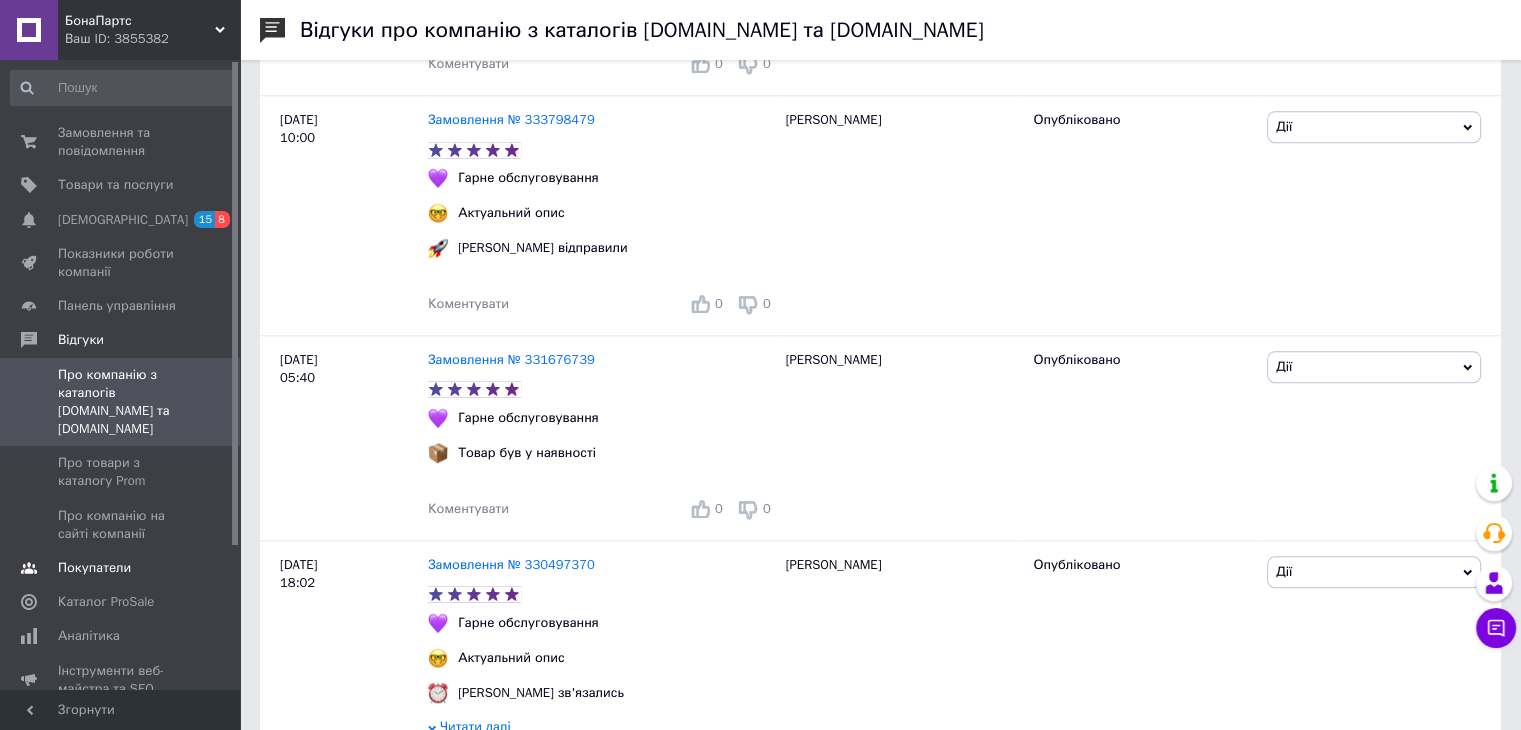 click on "Покупатели" at bounding box center (94, 568) 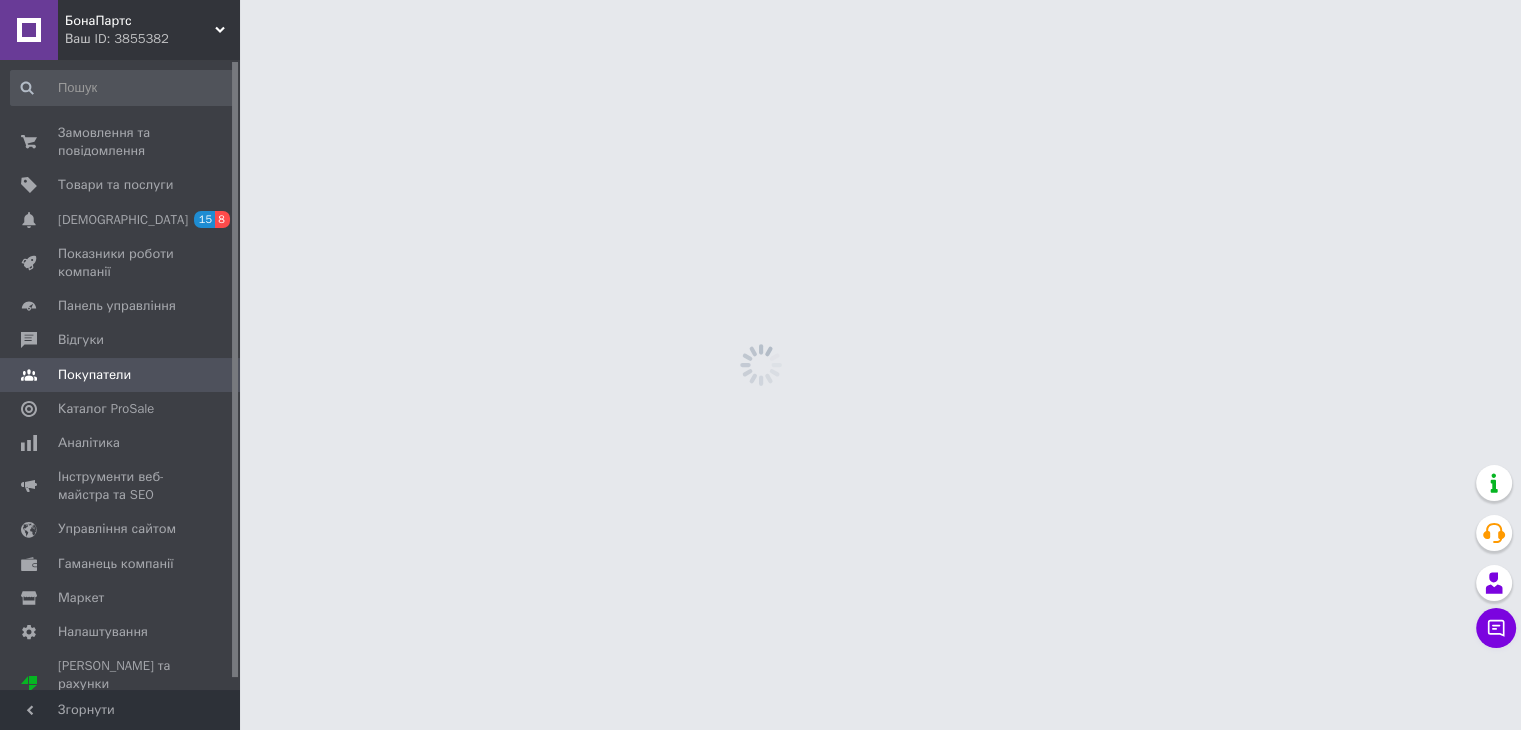 scroll, scrollTop: 0, scrollLeft: 0, axis: both 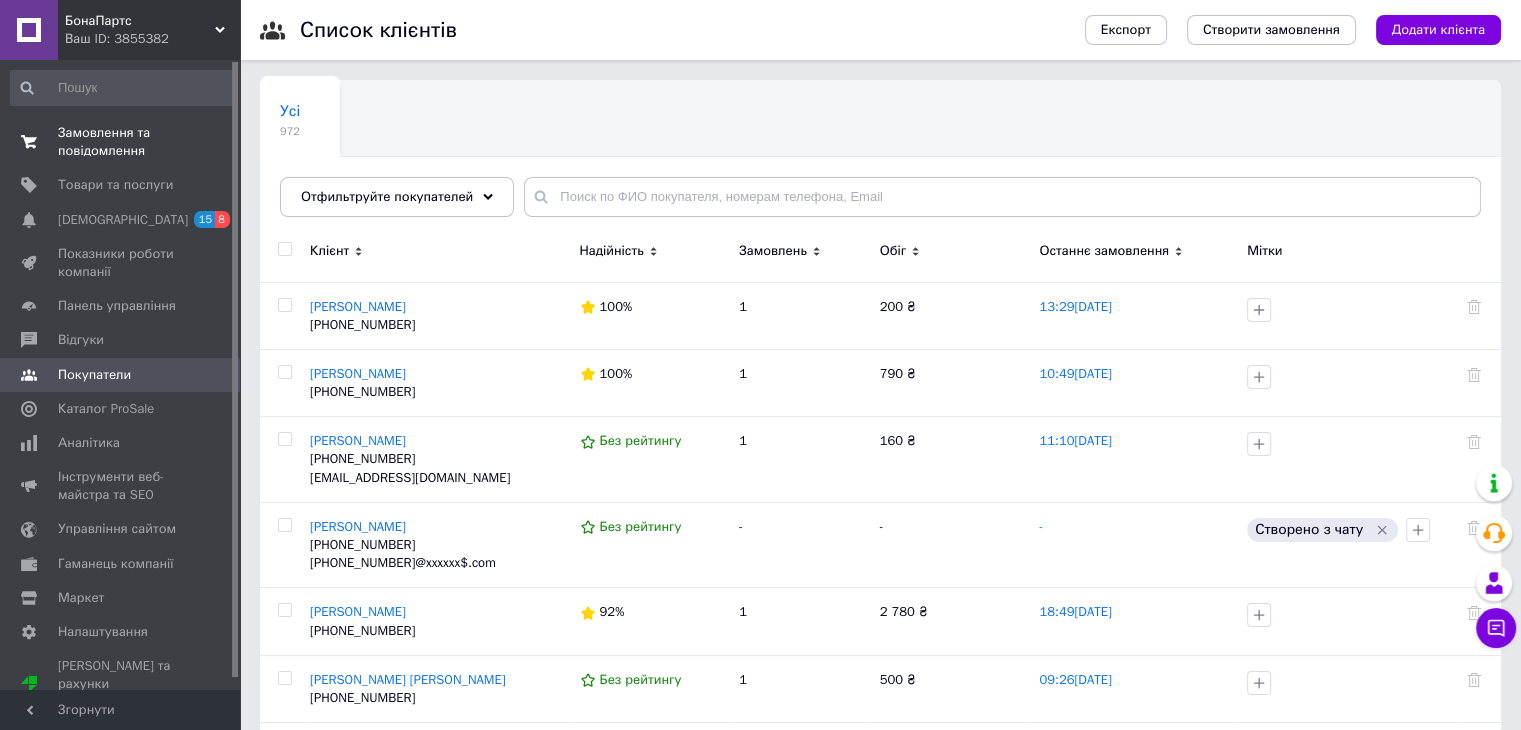 click on "Замовлення та повідомлення" at bounding box center [121, 142] 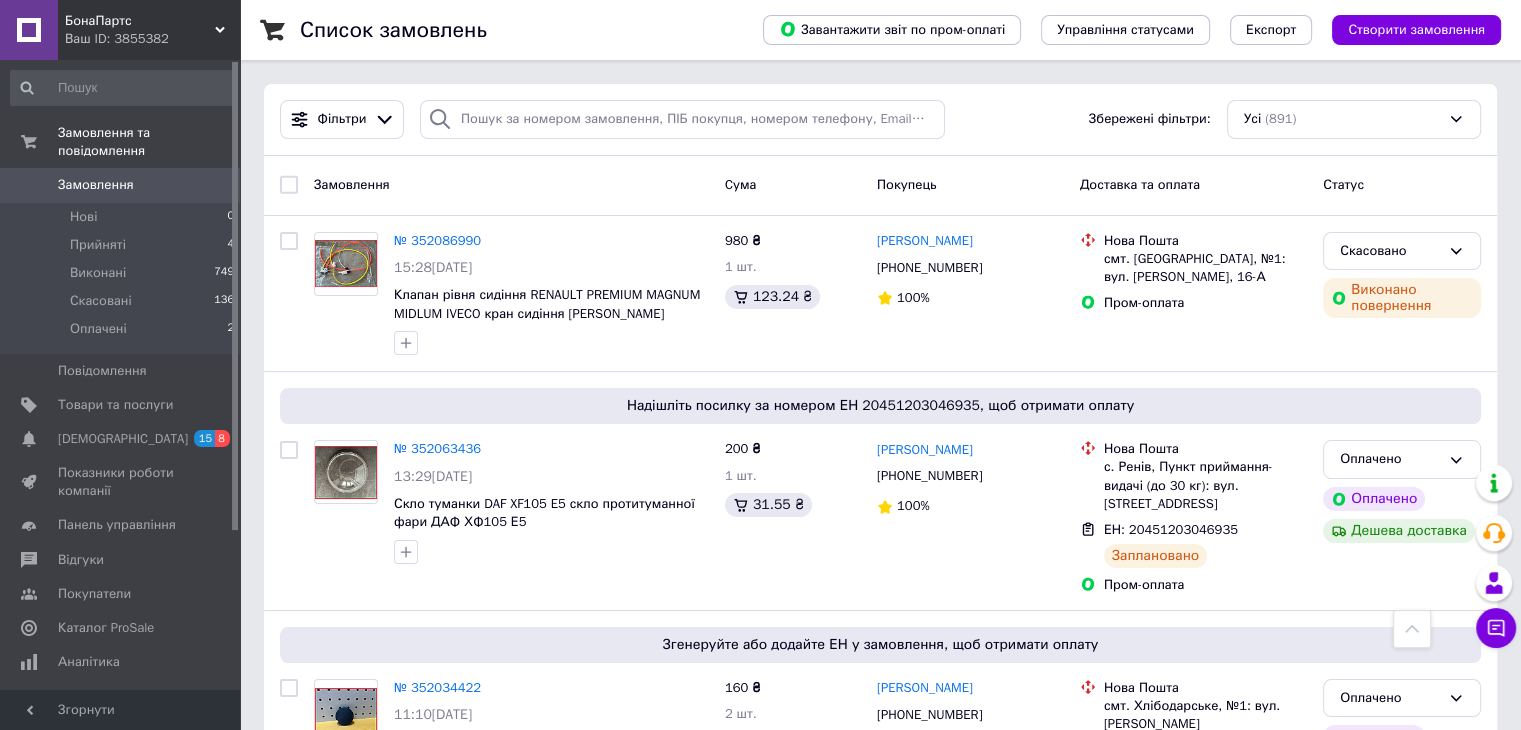 scroll, scrollTop: 488, scrollLeft: 0, axis: vertical 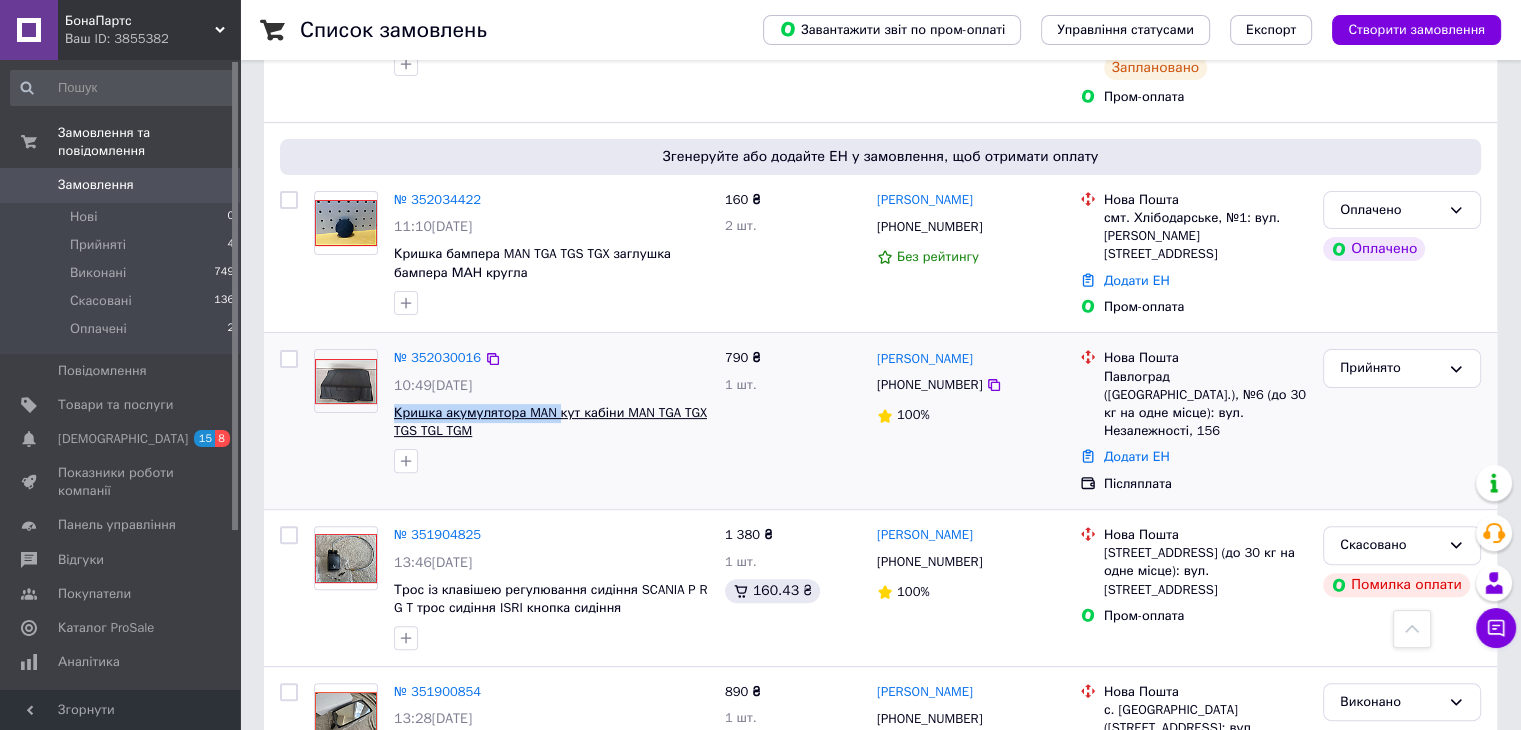 copy on "Кришка акумулятора MAN" 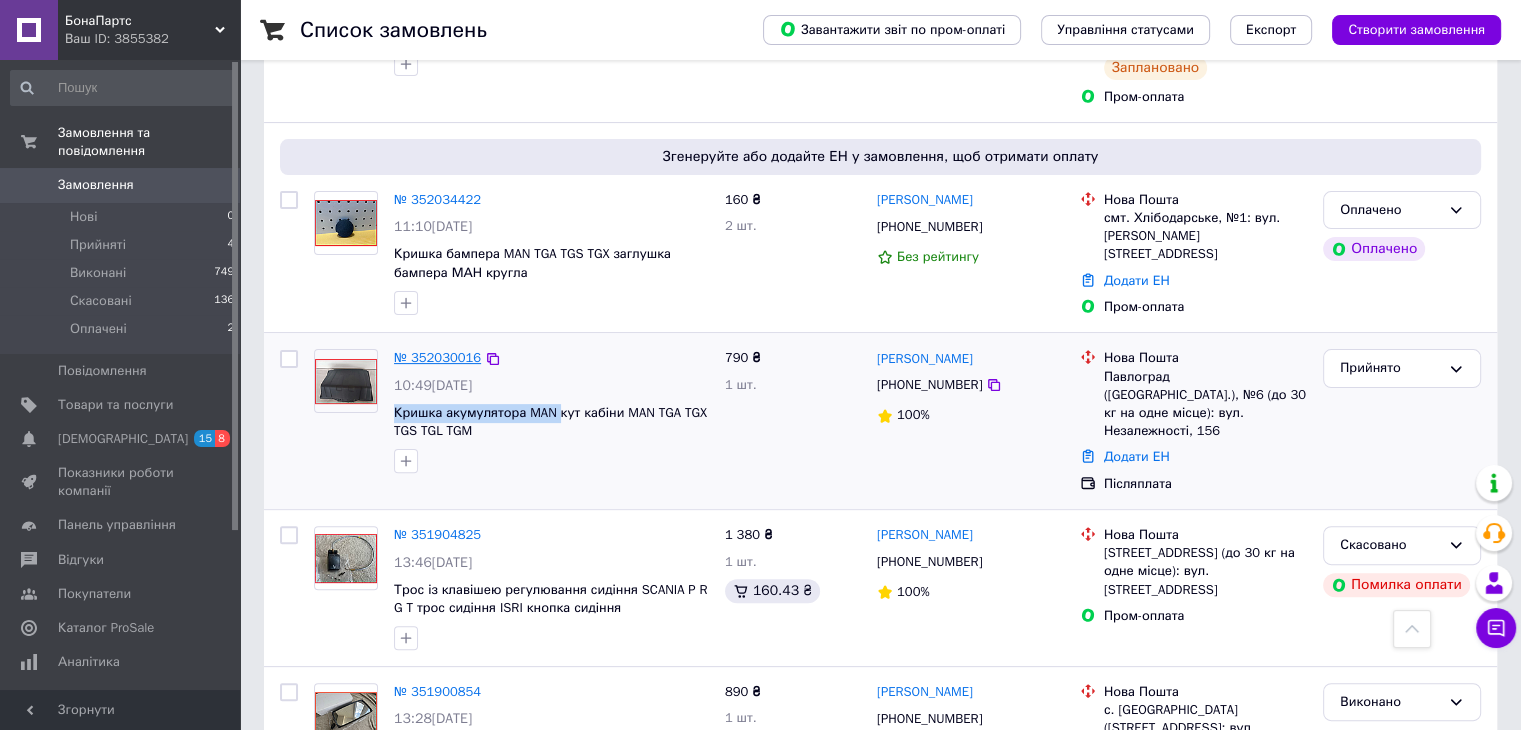 click on "№ 352030016" at bounding box center (437, 357) 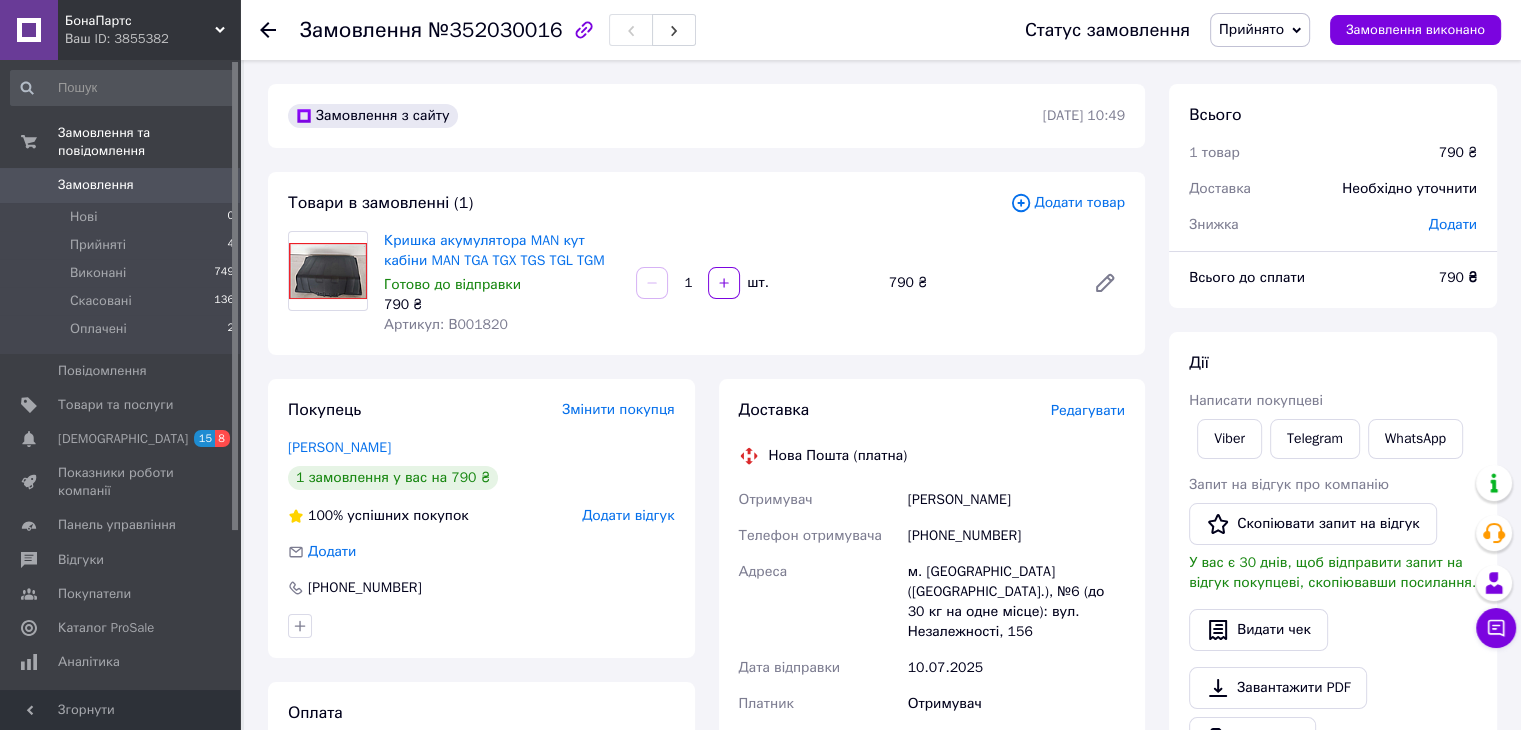click on "Артикул: В001820" at bounding box center [446, 324] 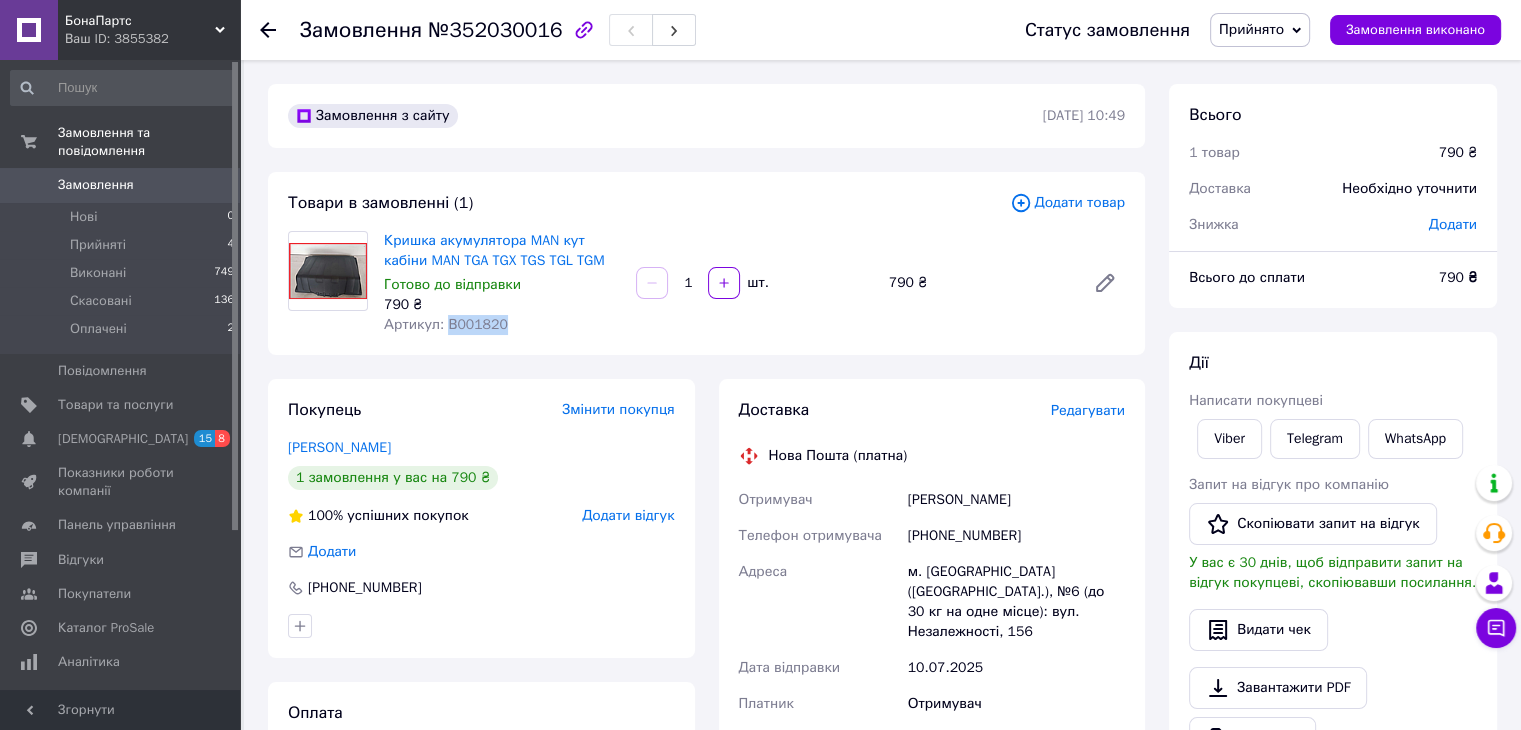 click on "Артикул: В001820" at bounding box center [446, 324] 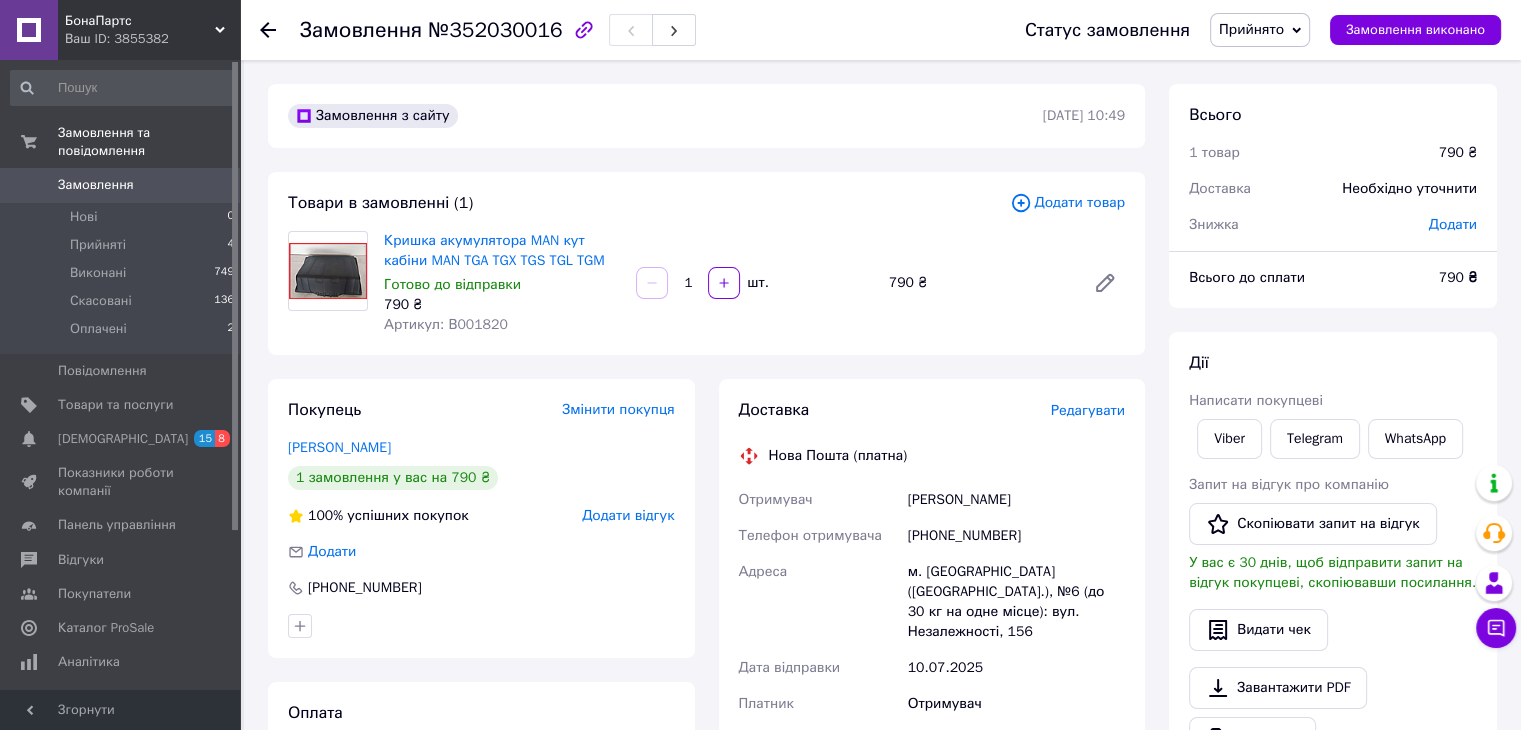 click 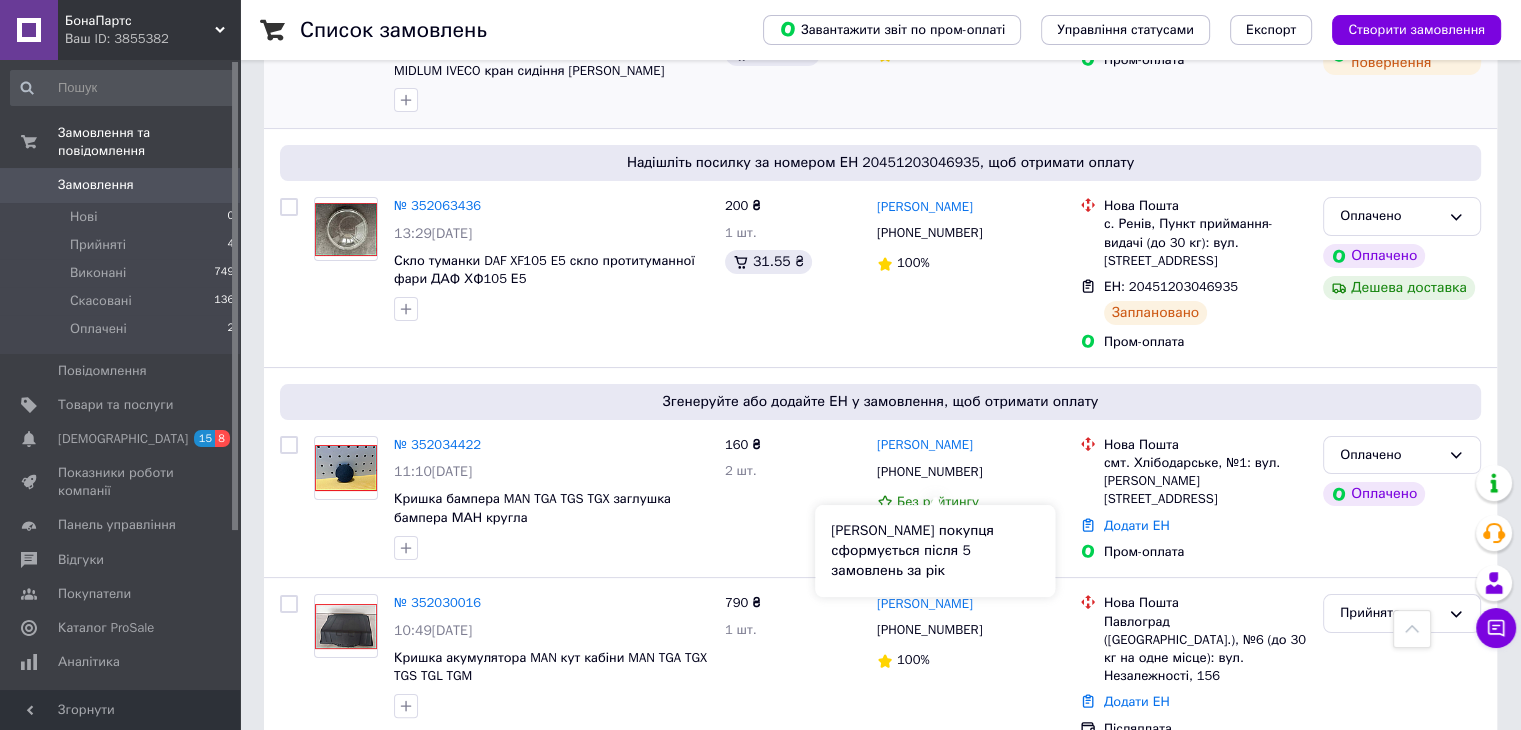scroll, scrollTop: 0, scrollLeft: 0, axis: both 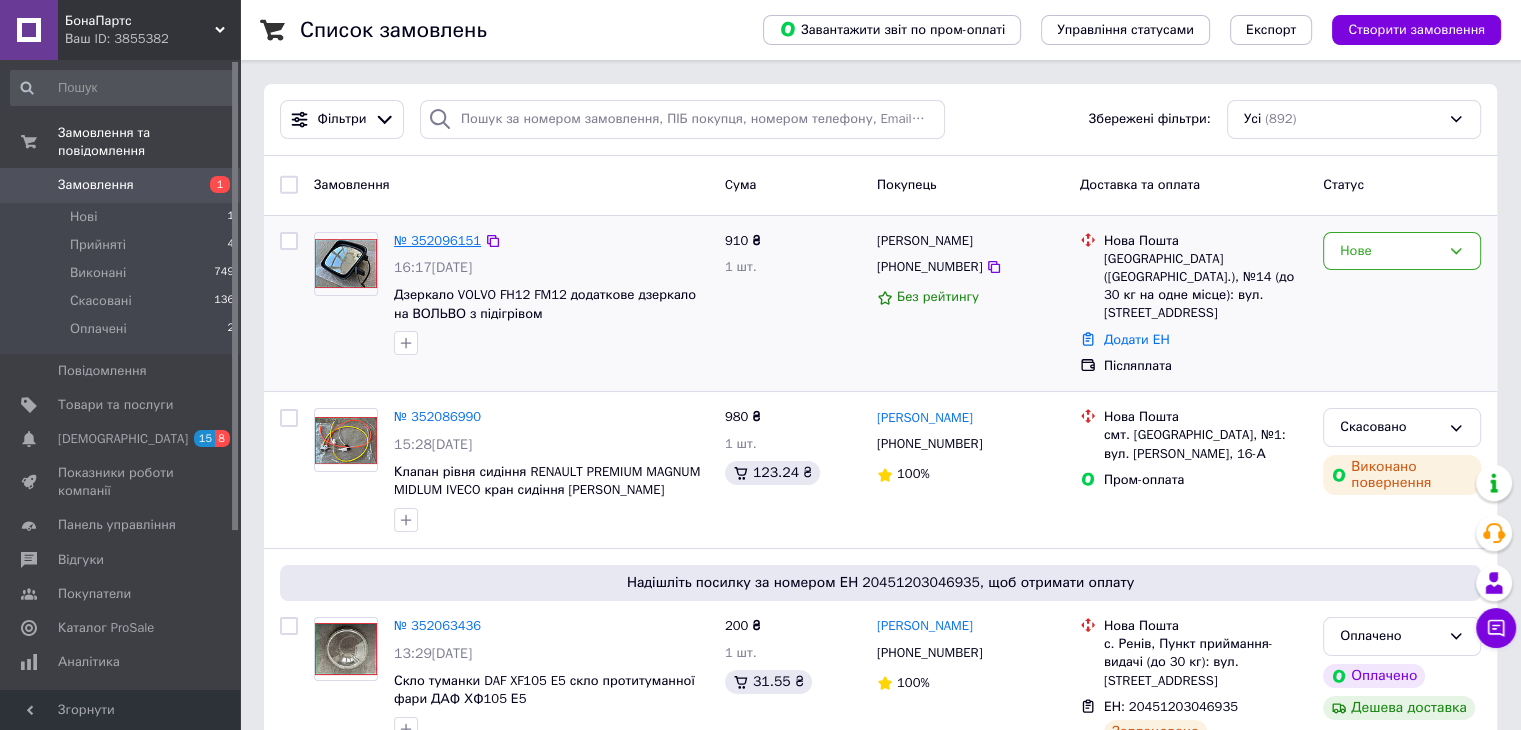 click on "№ 352096151" at bounding box center (437, 240) 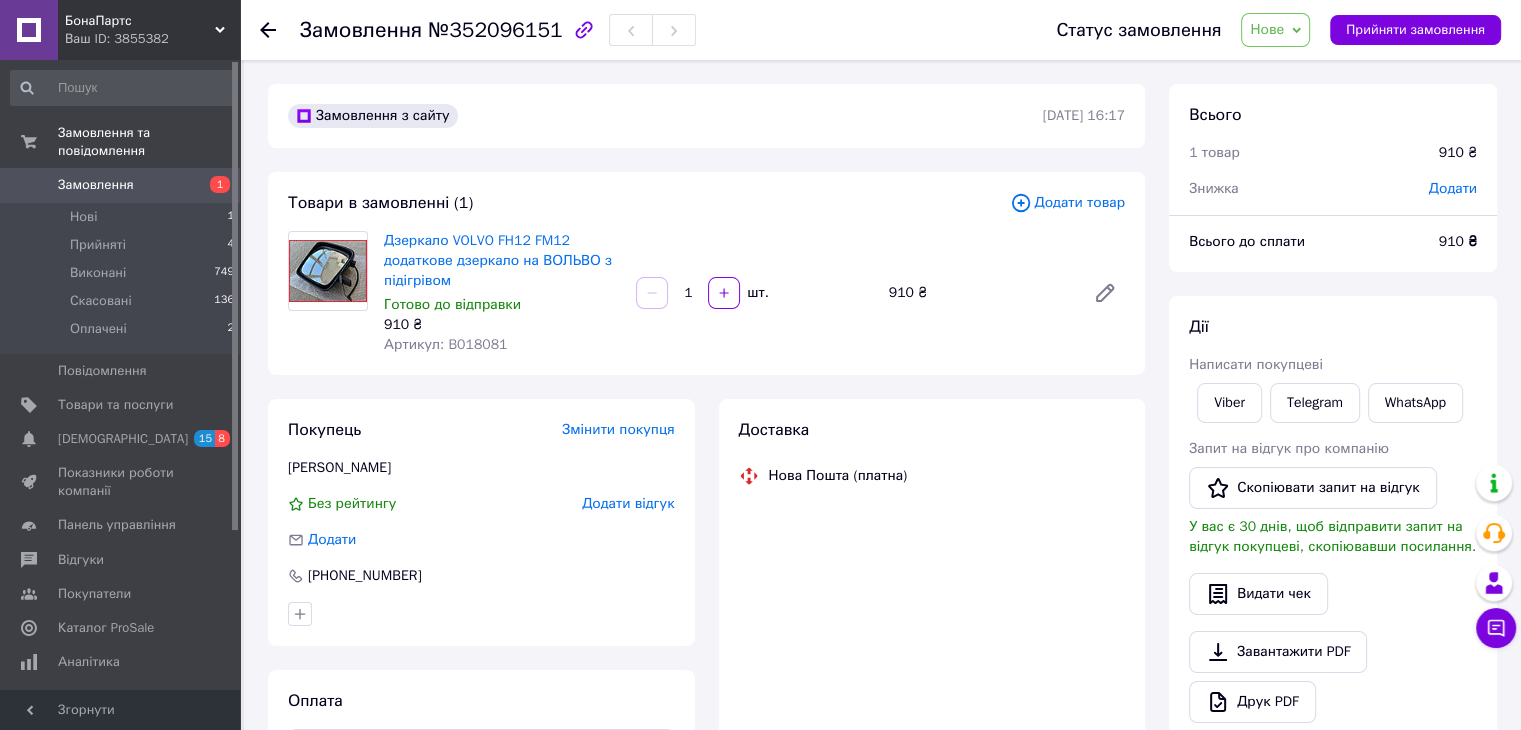 click on "Артикул: B018081" at bounding box center [445, 344] 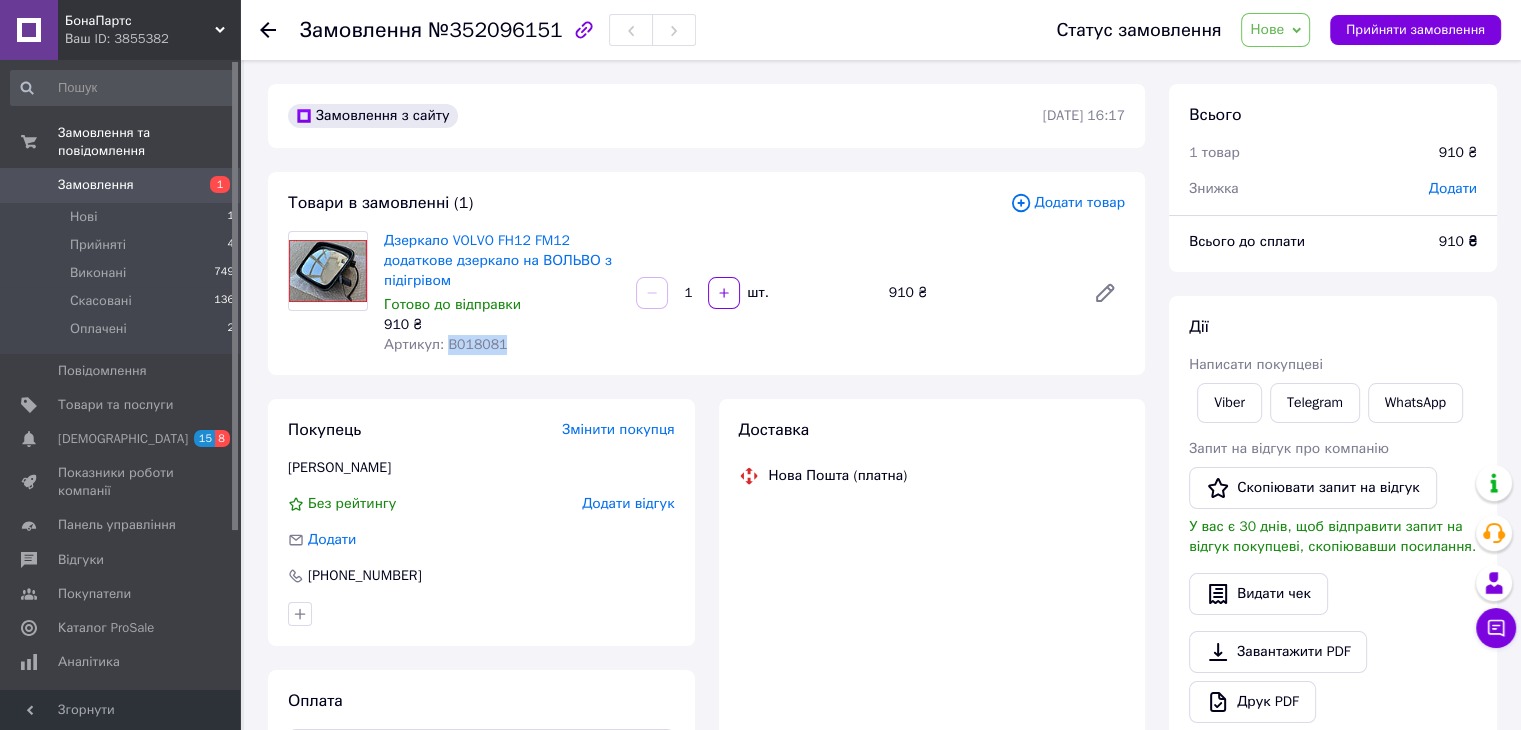 click on "Артикул: B018081" at bounding box center (445, 344) 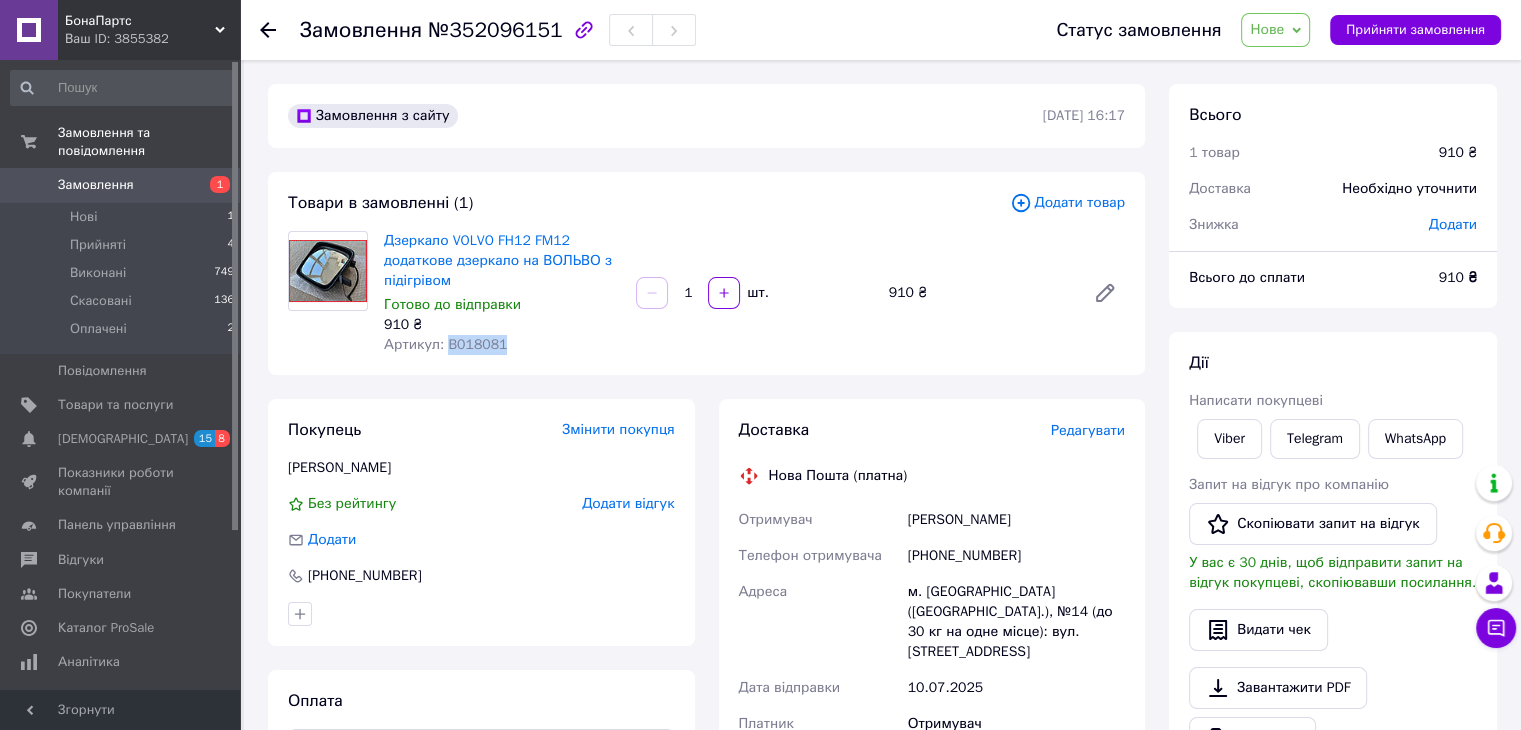 click on "Нове" at bounding box center (1267, 29) 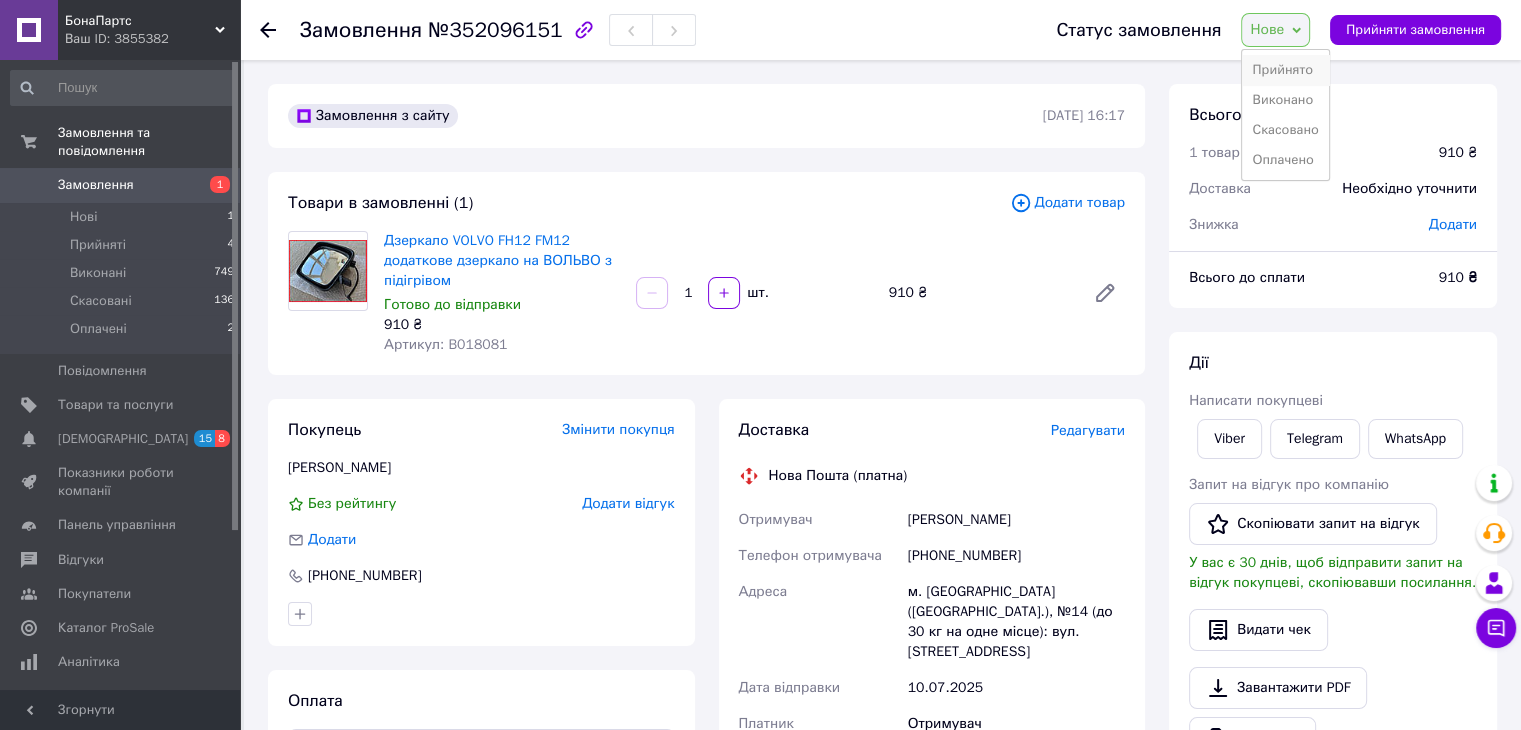 click on "Прийнято" at bounding box center (1285, 70) 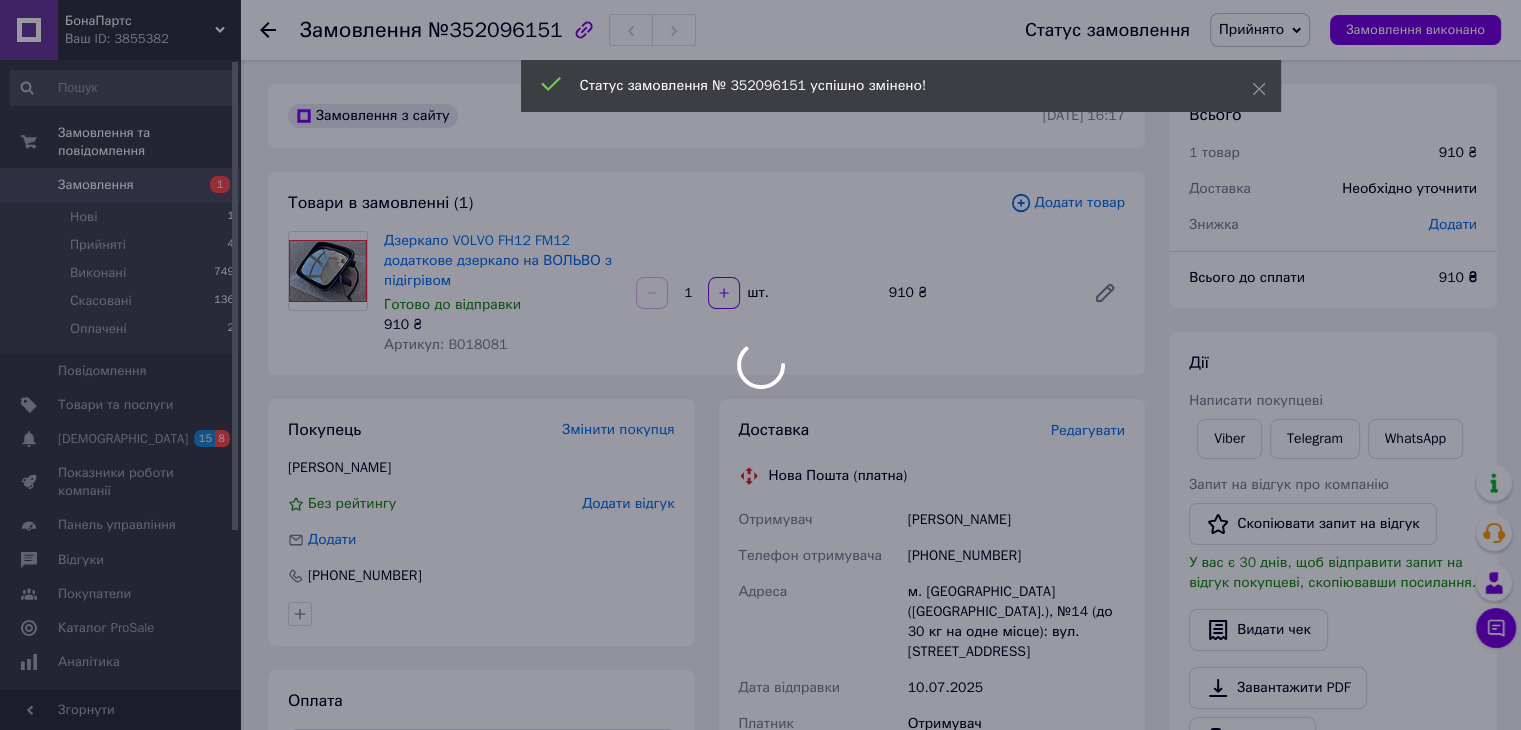 click on "БонаПартс Ваш ID: 3855382 Сайт БонаПартс Кабінет покупця Перевірити стан системи Сторінка на порталі Довідка Вийти Замовлення та повідомлення Замовлення 1 Нові 1 Прийняті 4 Виконані 749 Скасовані 136 Оплачені 2 Повідомлення 0 Товари та послуги Сповіщення 15 8 Показники роботи компанії Панель управління Відгуки Покупатели Каталог ProSale Аналітика Інструменти веб-майстра та SEO Управління сайтом Гаманець компанії Маркет Налаштування Тарифи та рахунки Prom мікс 6 000 Згорнути
Замовлення №352096151 Статус замовлення" at bounding box center (760, 668) 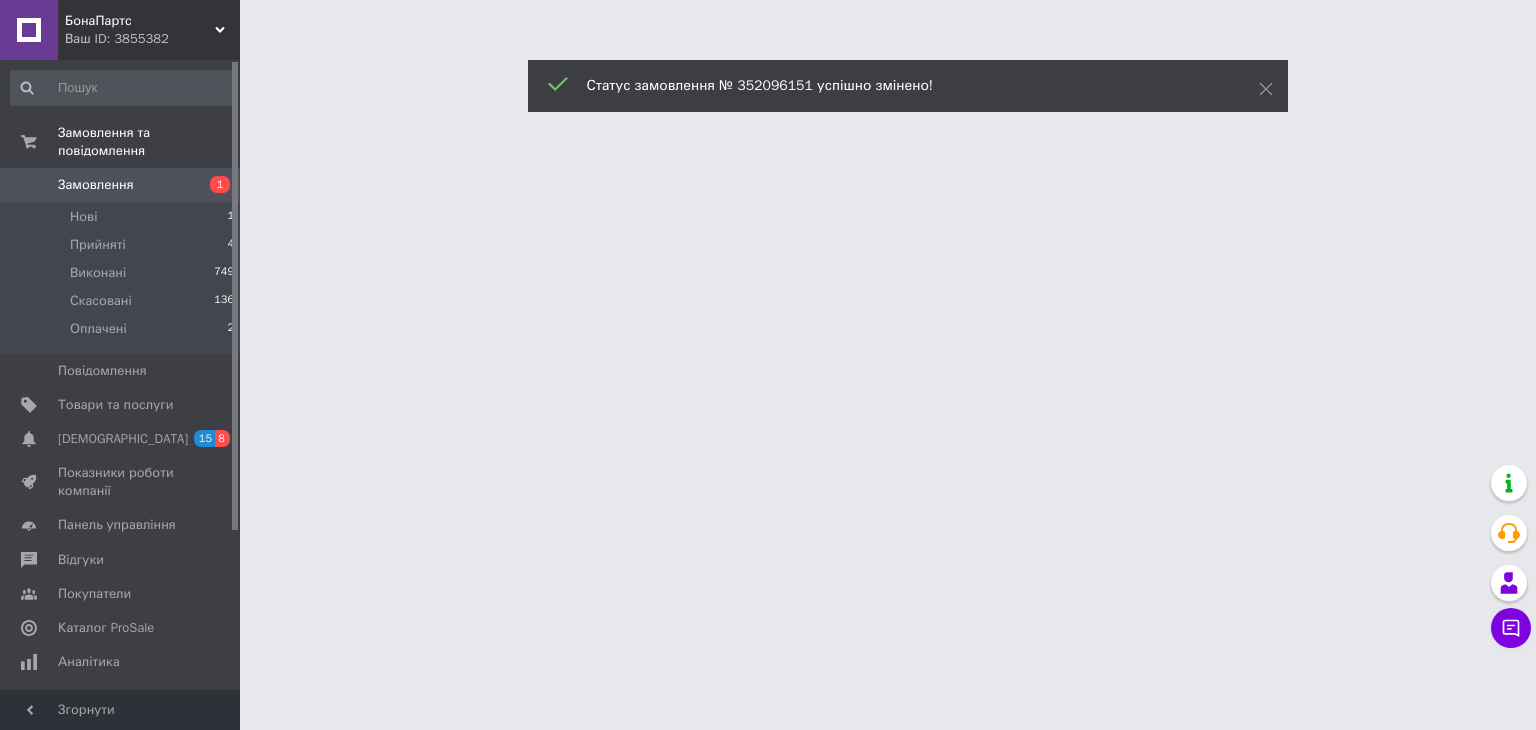 click at bounding box center (768, 25) 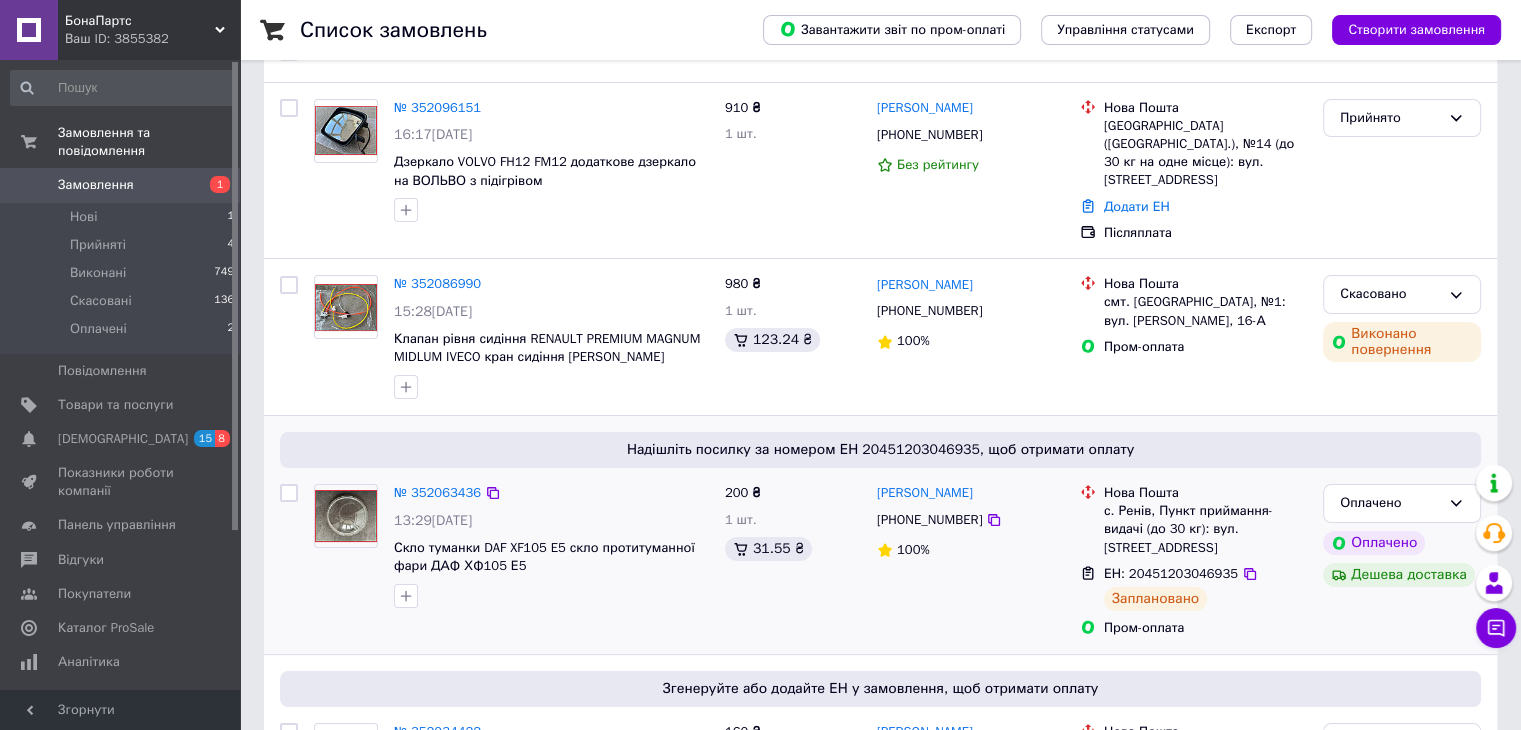 scroll, scrollTop: 0, scrollLeft: 0, axis: both 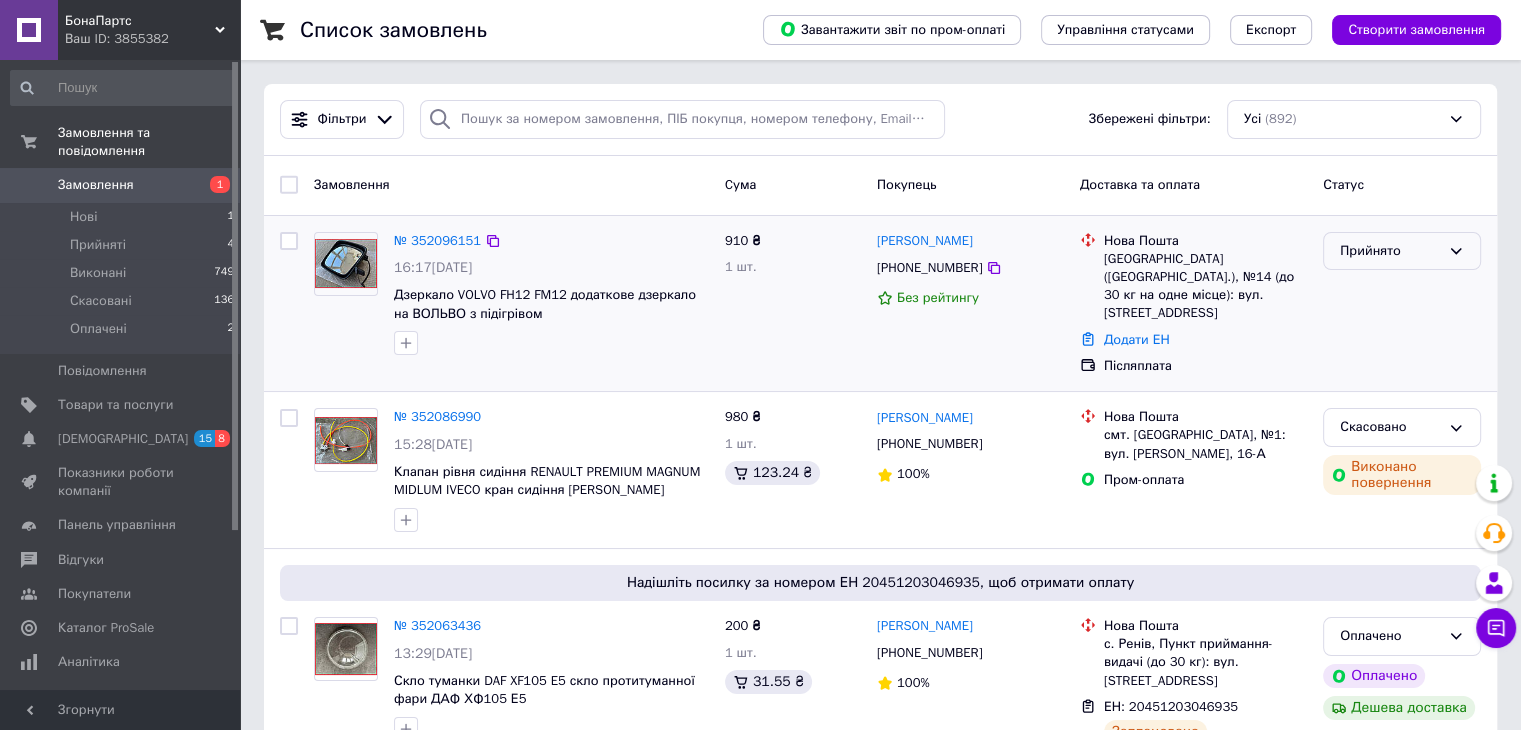 click on "Прийнято" at bounding box center (1390, 251) 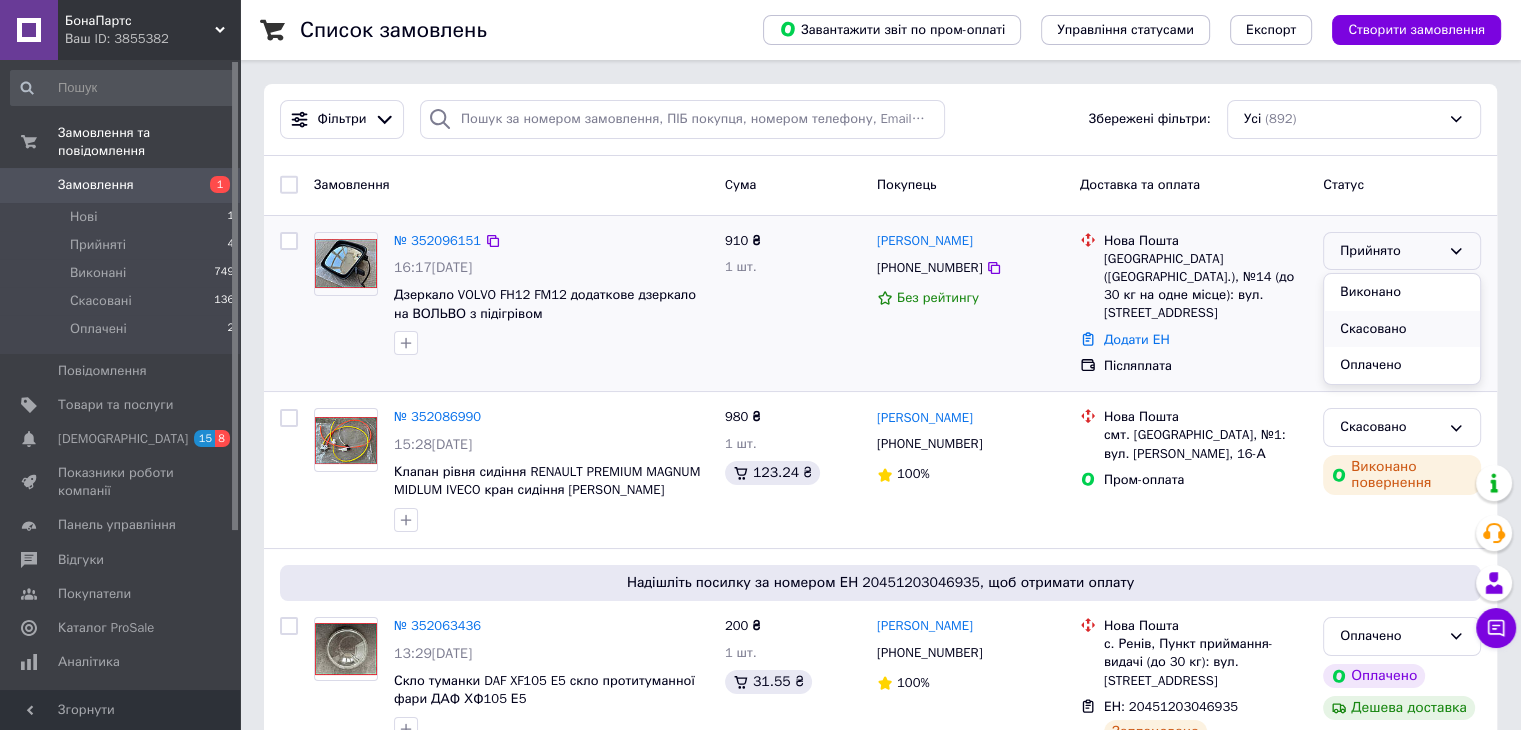 click on "Скасовано" at bounding box center [1402, 329] 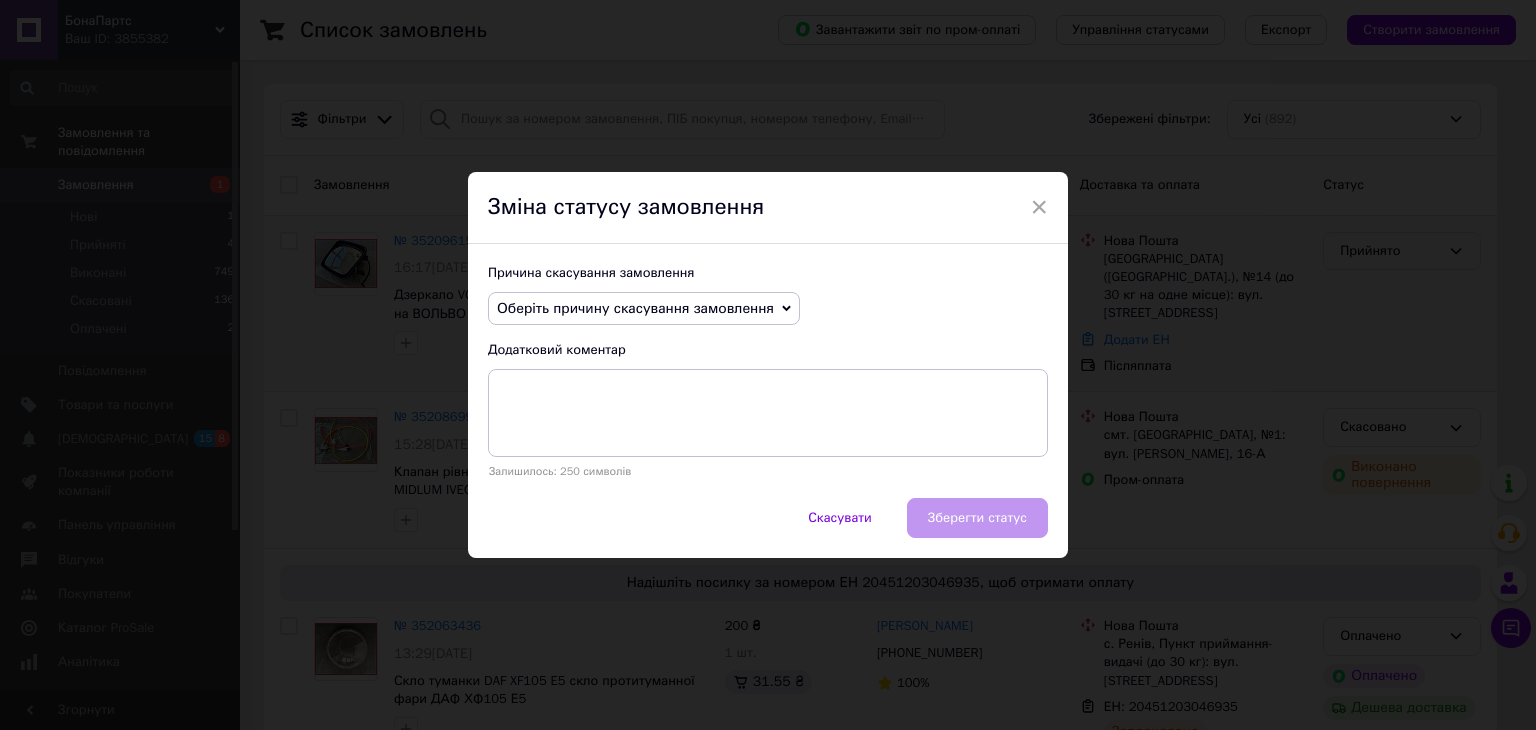 click on "Оберіть причину скасування замовлення" at bounding box center (635, 308) 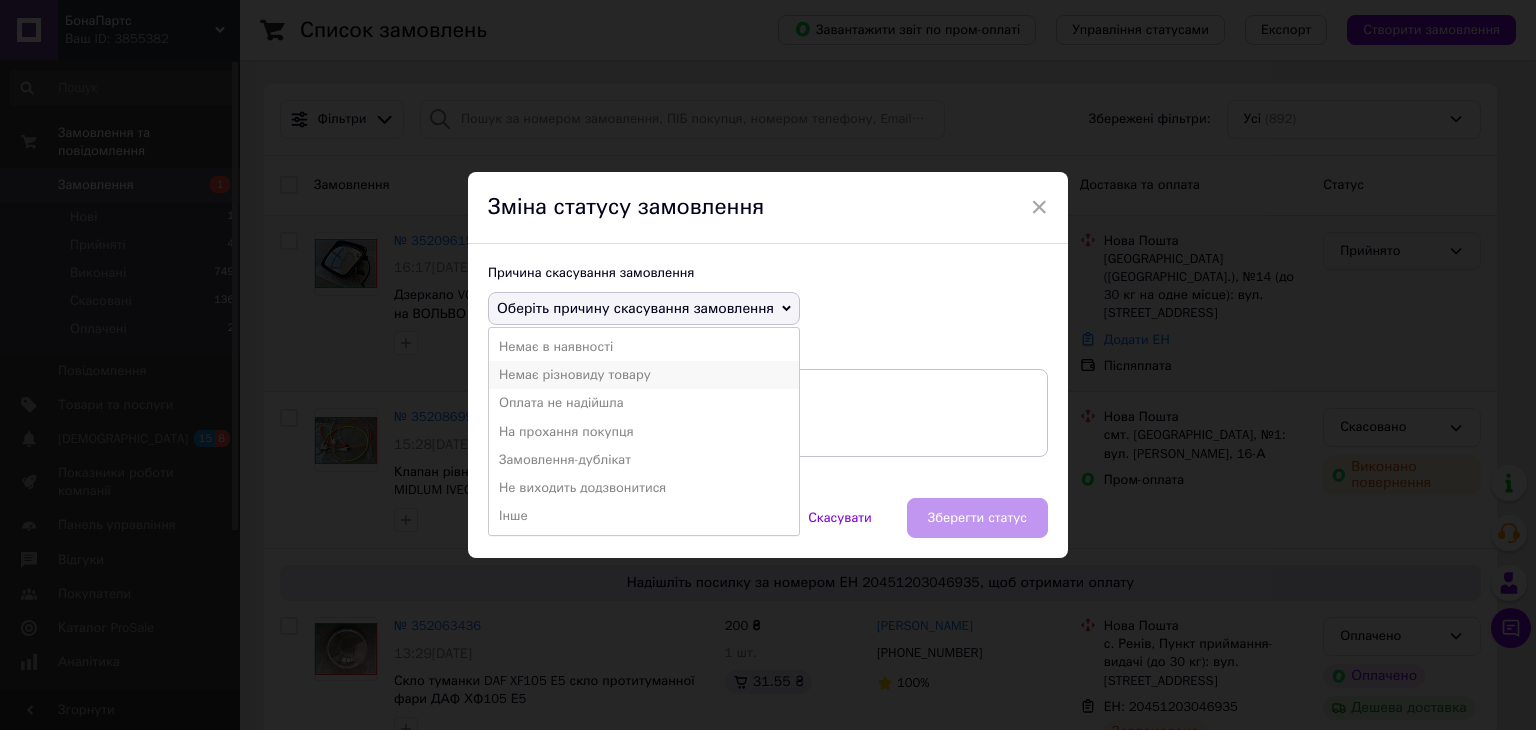click on "Немає різновиду товару" at bounding box center [644, 375] 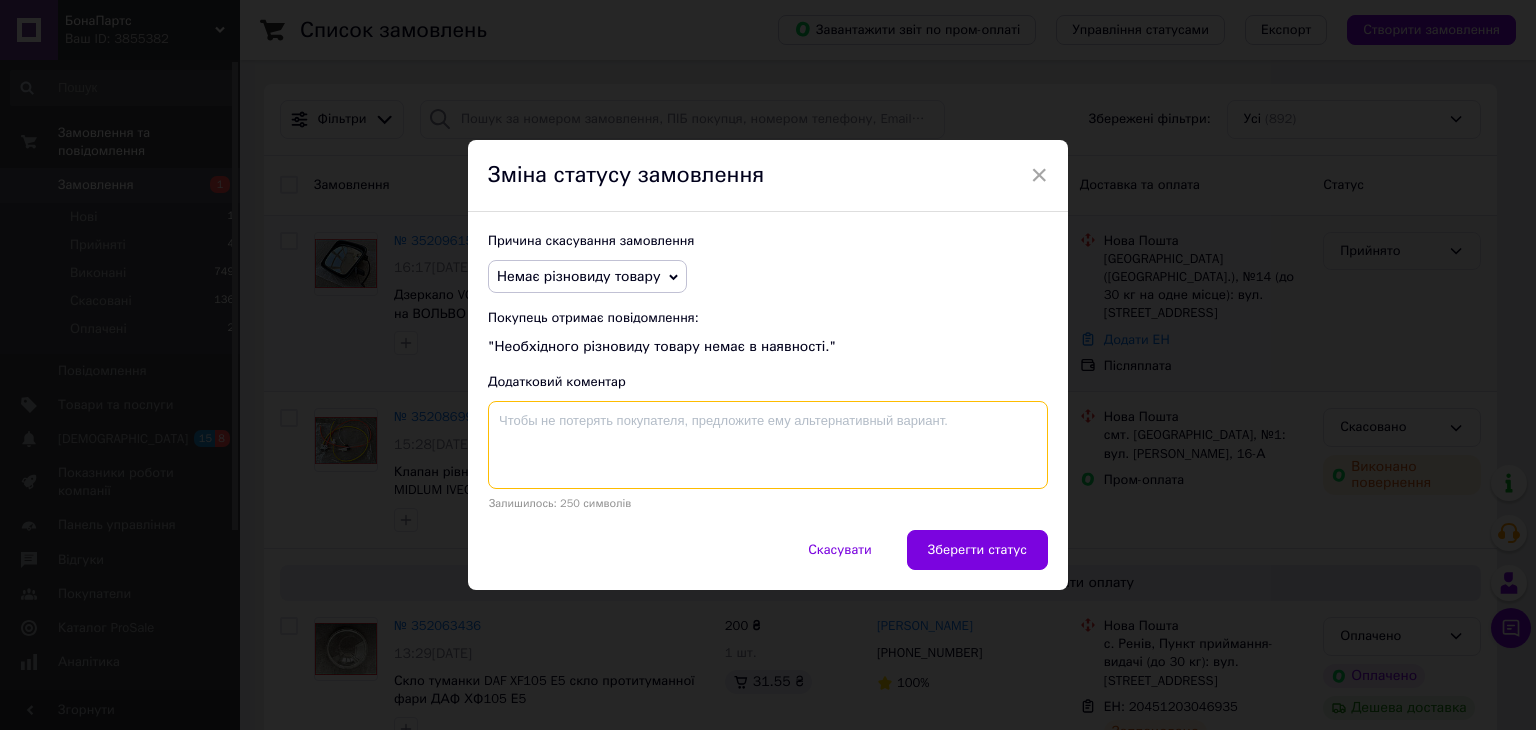 click at bounding box center (768, 445) 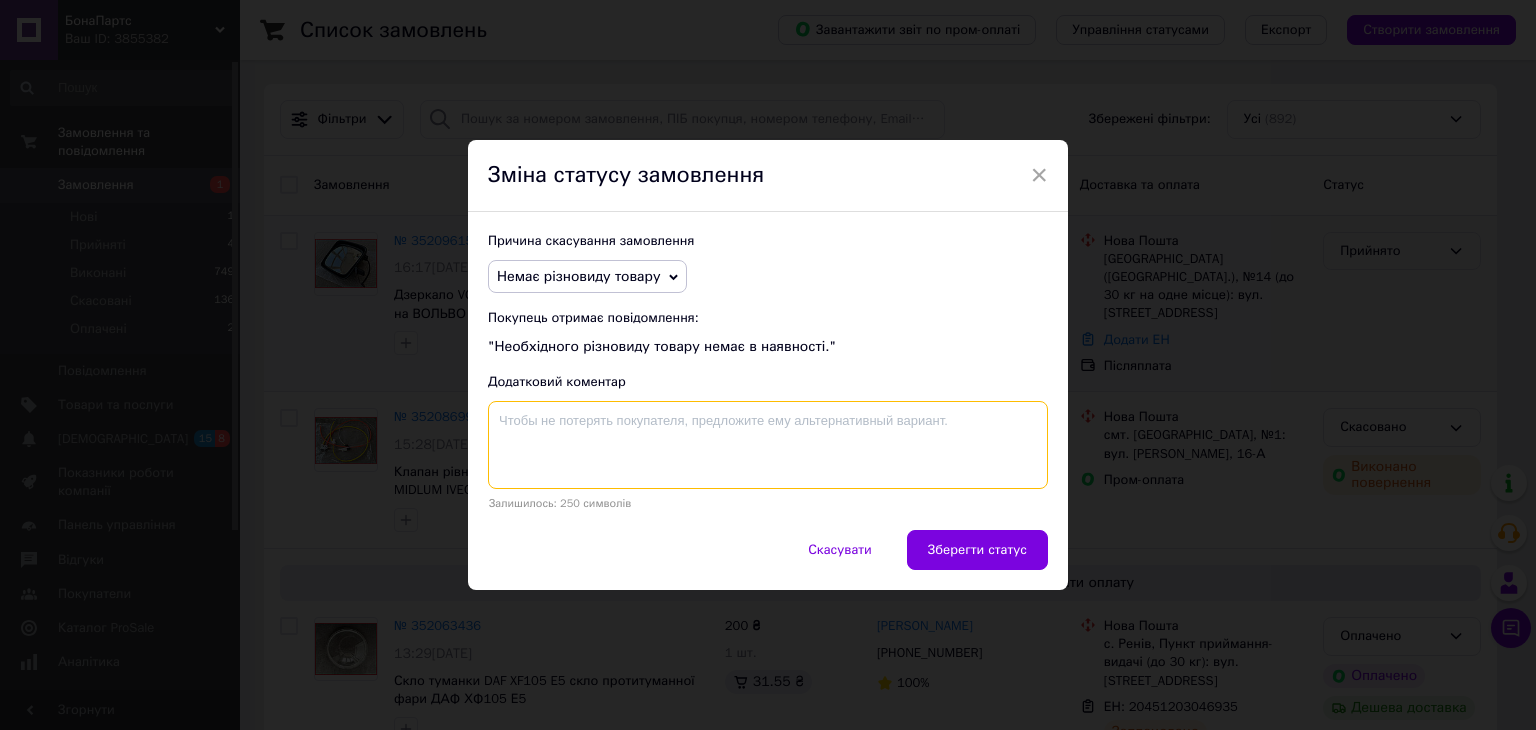 type on "D" 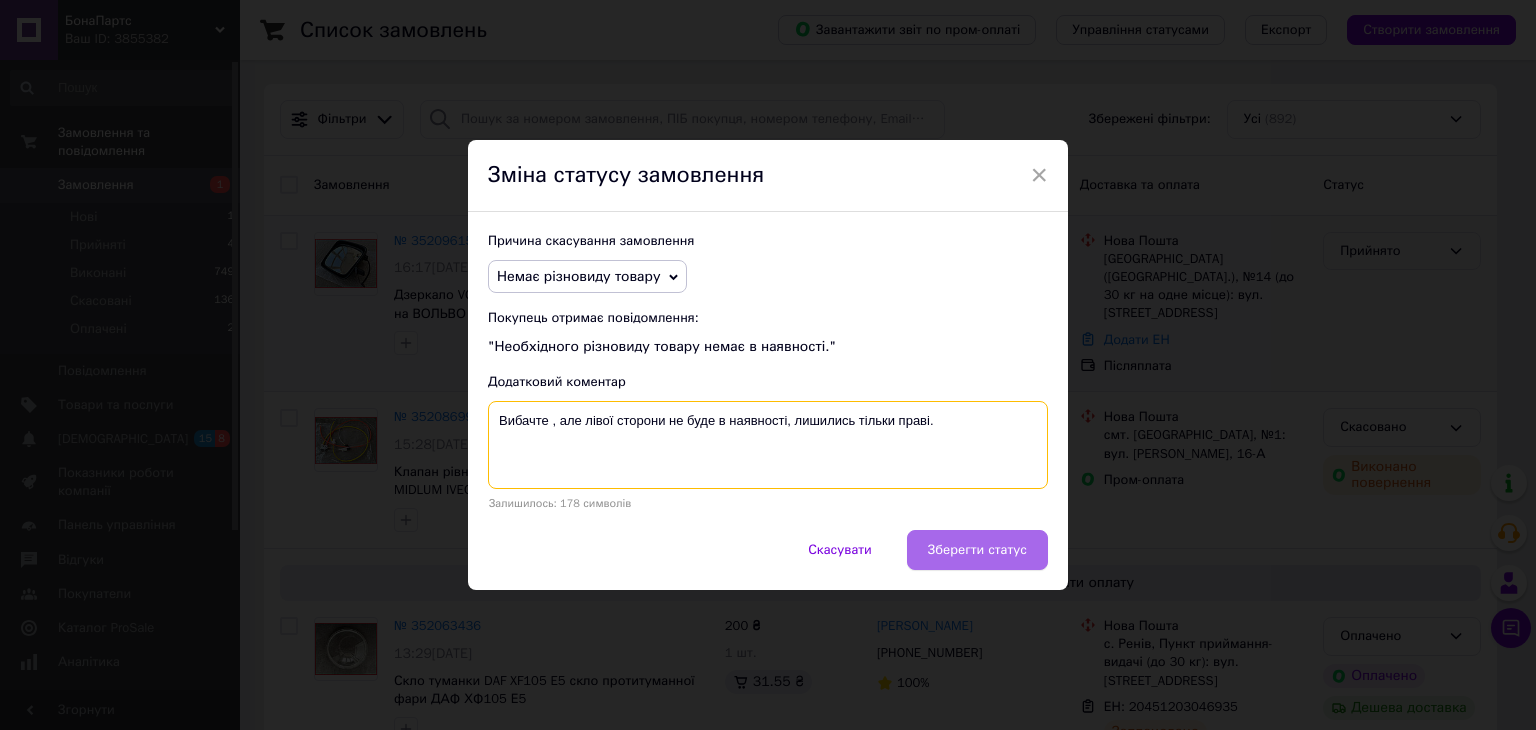 type on "Вибачте , але лівої сторони не буде в наявності, лишились тільки праві." 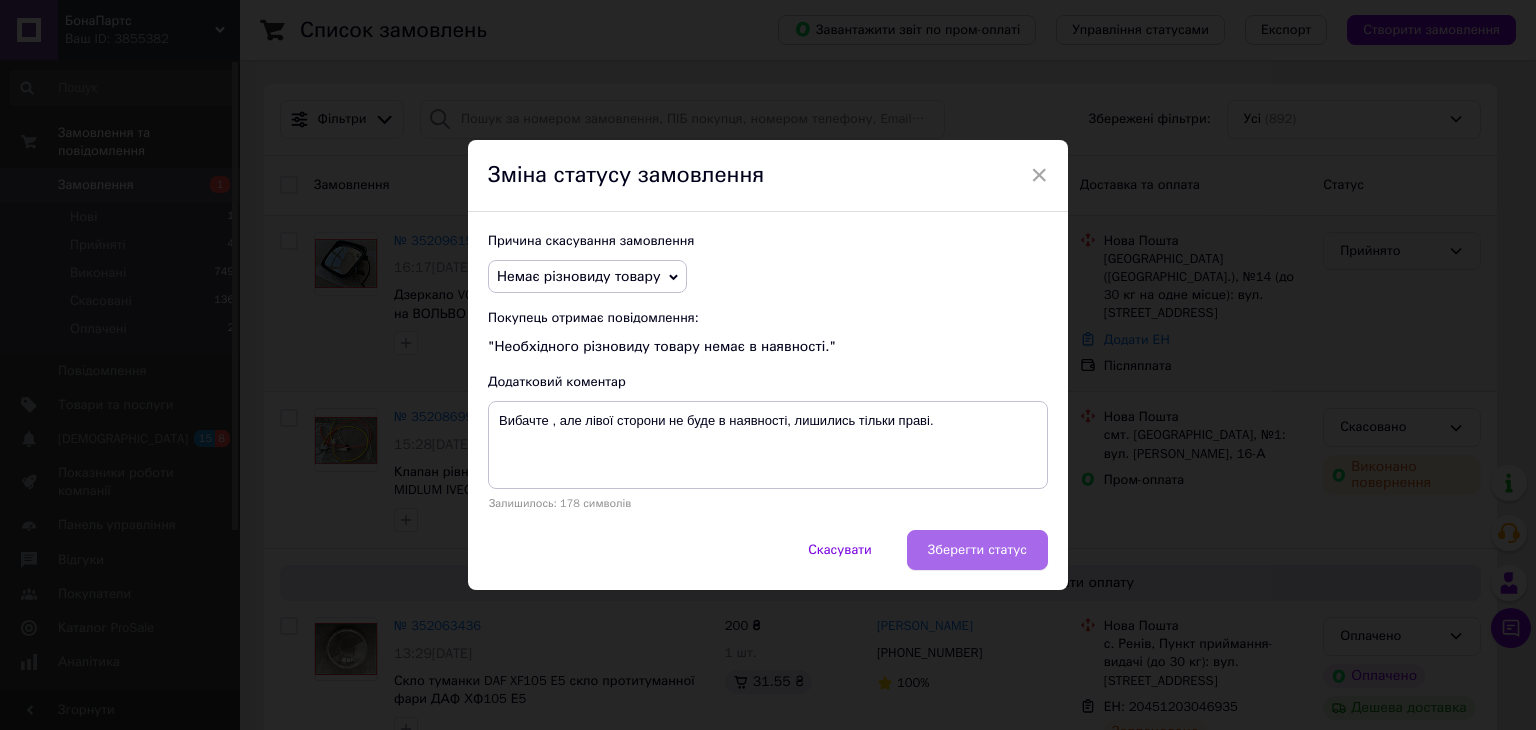 click on "Зберегти статус" at bounding box center (977, 550) 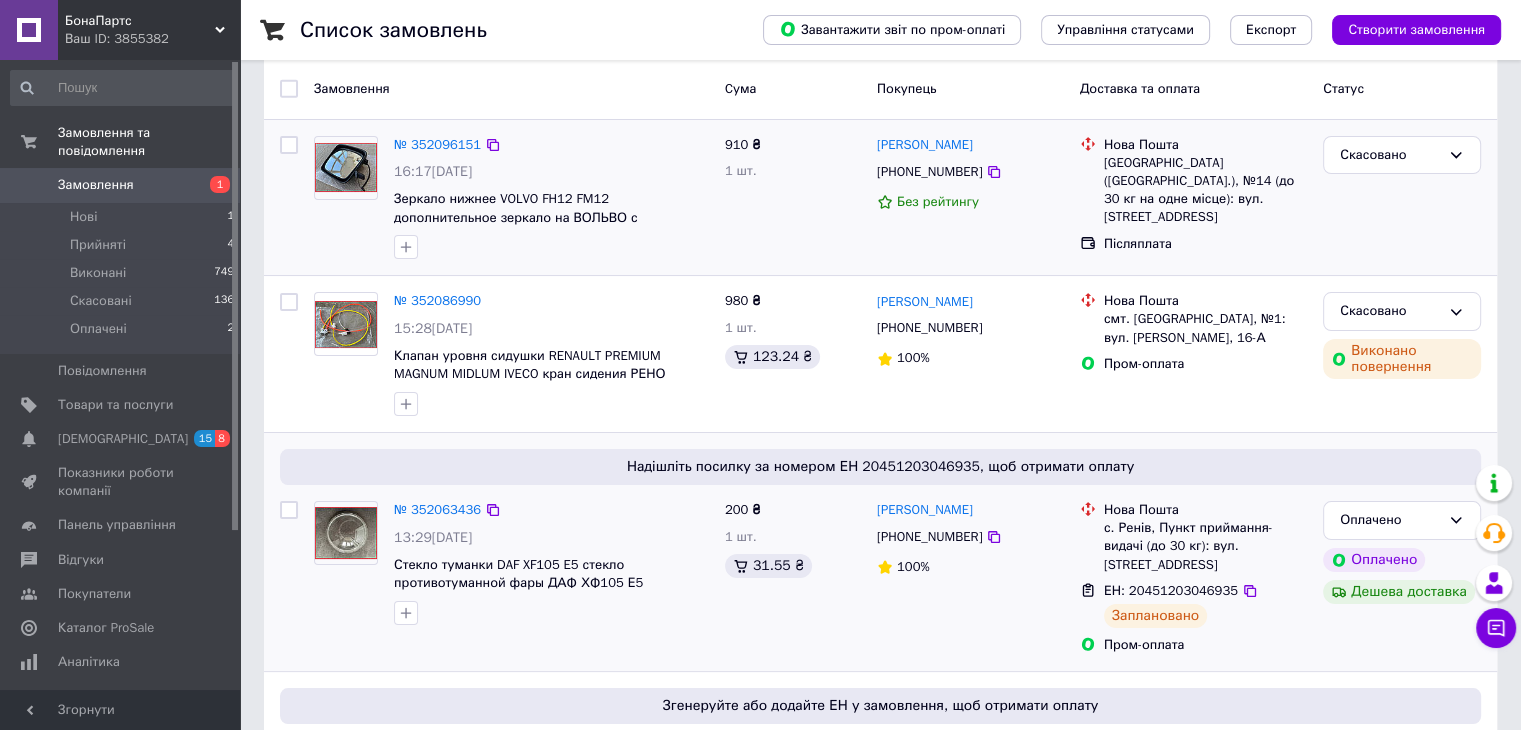 scroll, scrollTop: 100, scrollLeft: 0, axis: vertical 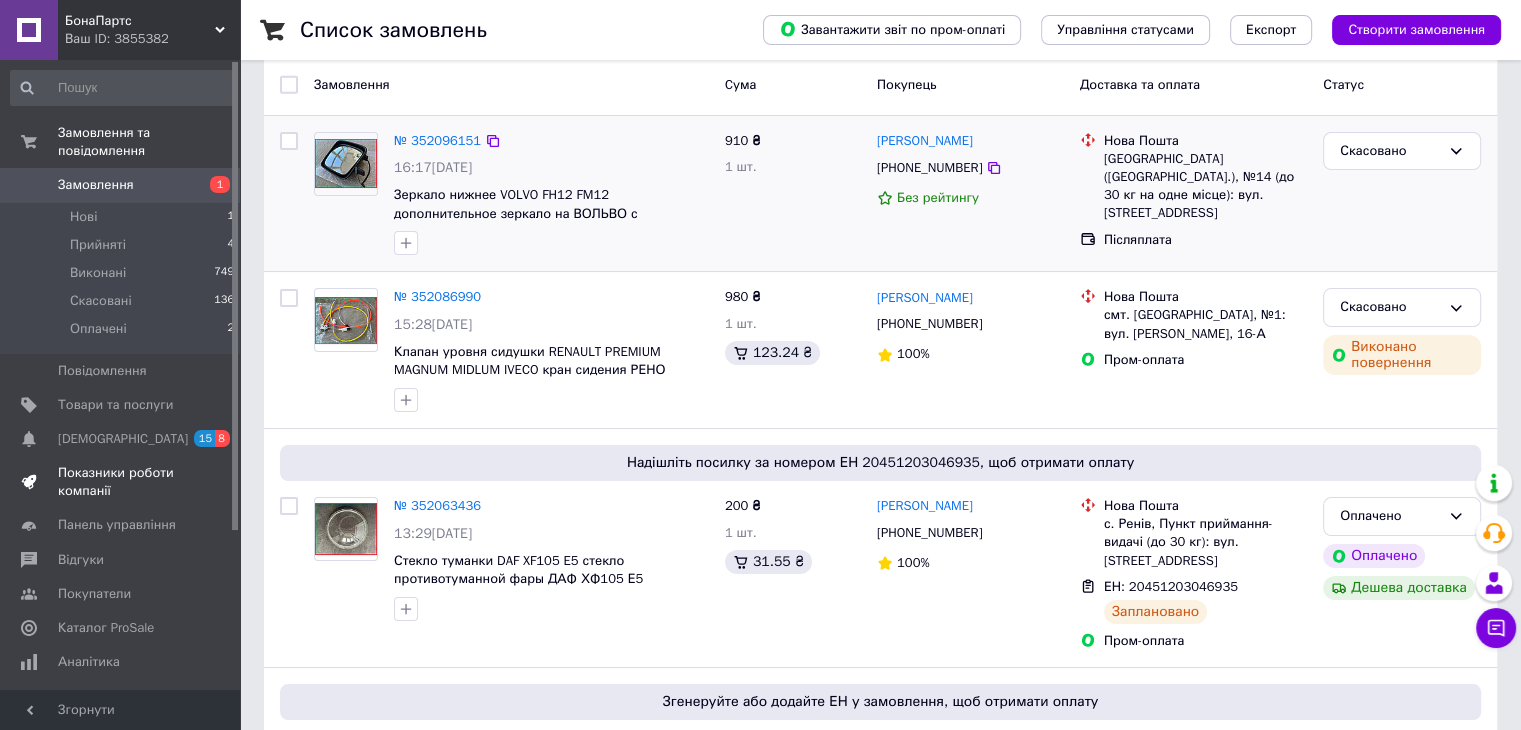 click on "Показники роботи компанії" at bounding box center [121, 482] 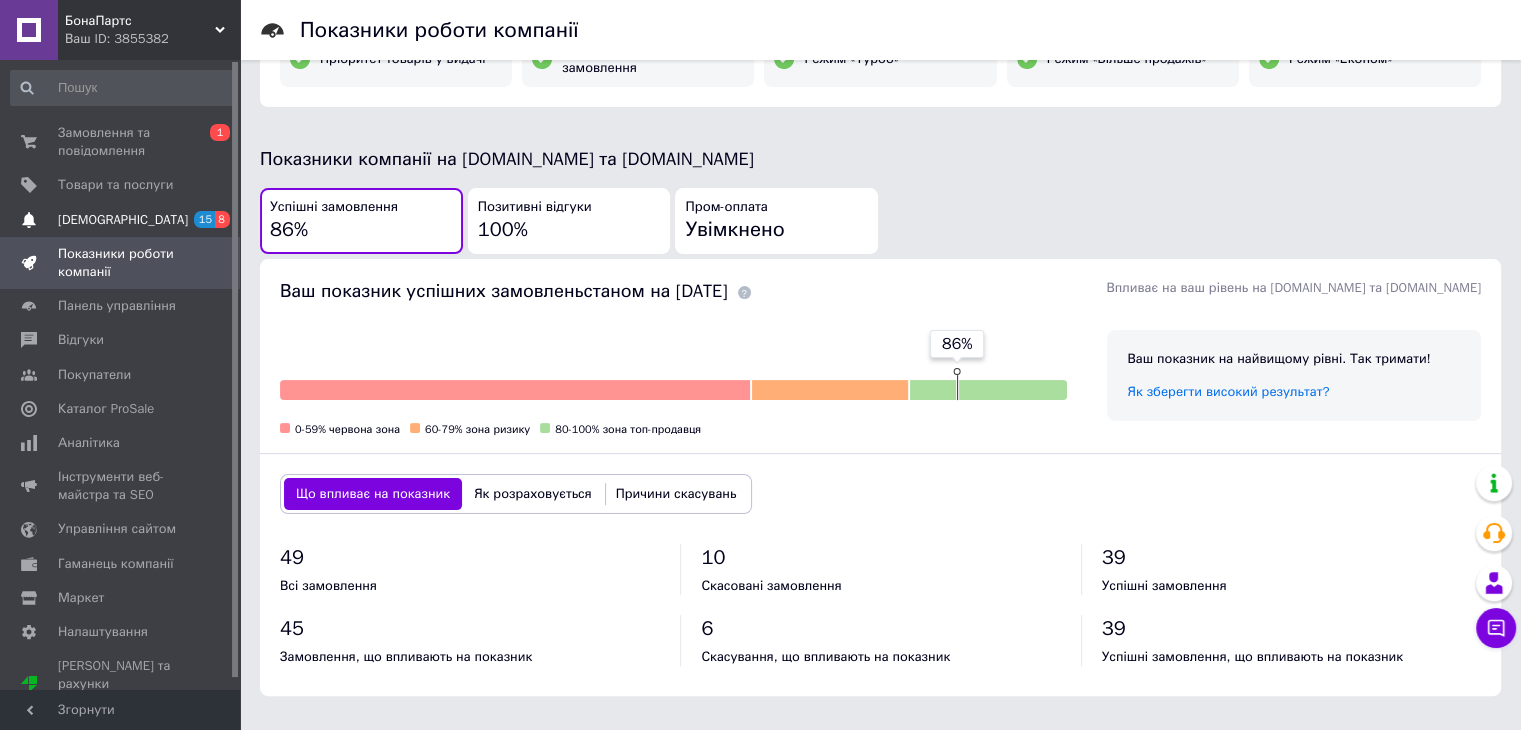 scroll, scrollTop: 400, scrollLeft: 0, axis: vertical 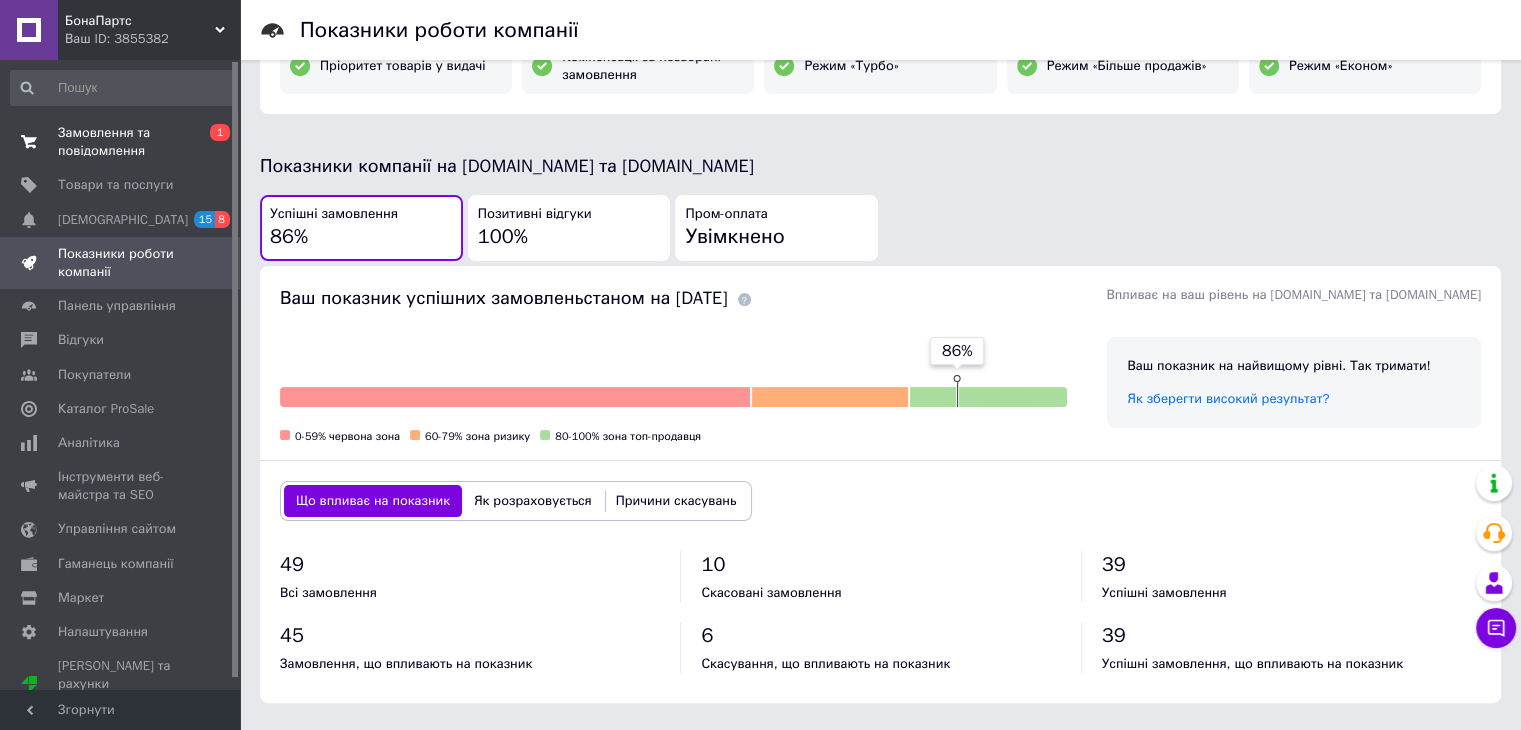 click on "Замовлення та повідомлення 0 1" at bounding box center [123, 142] 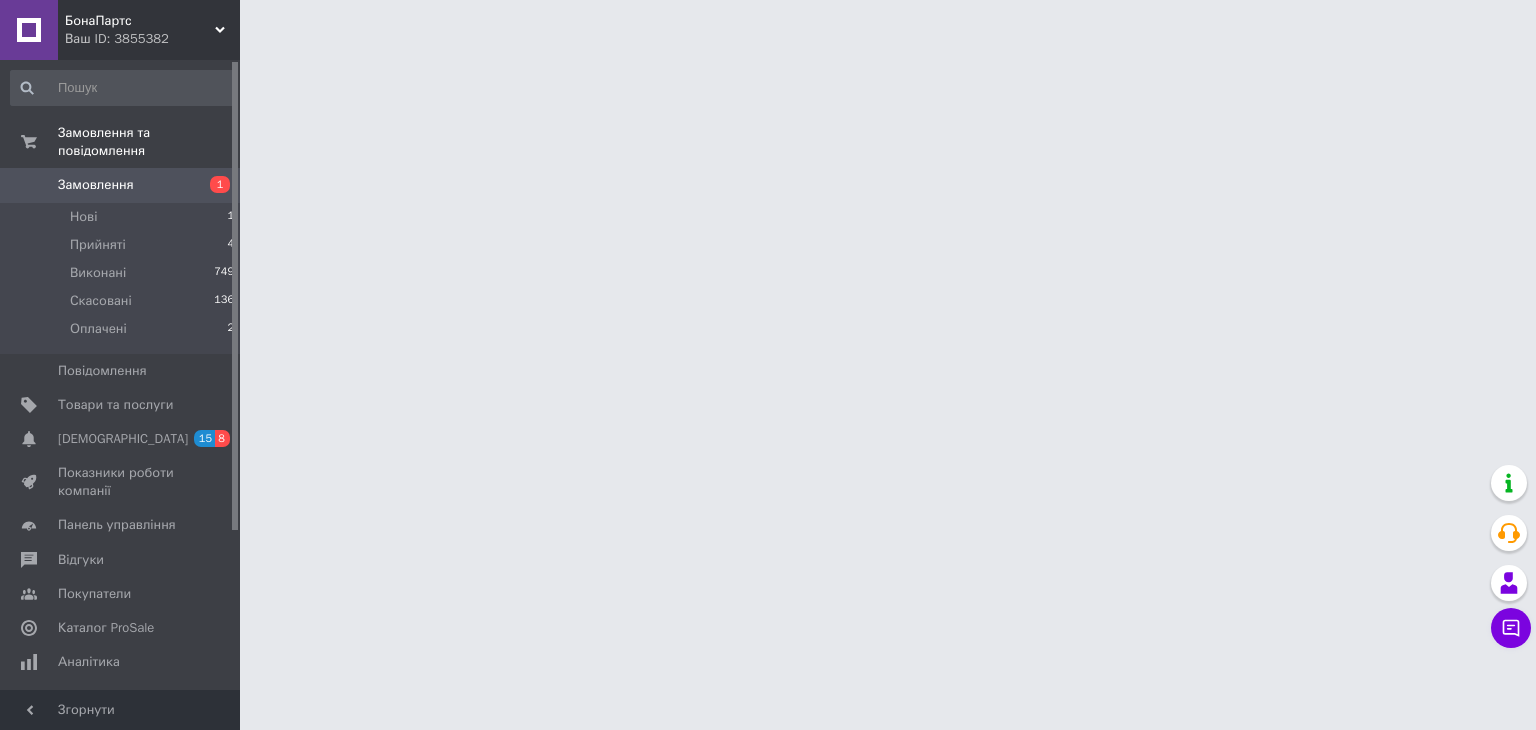 click on "Замовлення" at bounding box center (96, 185) 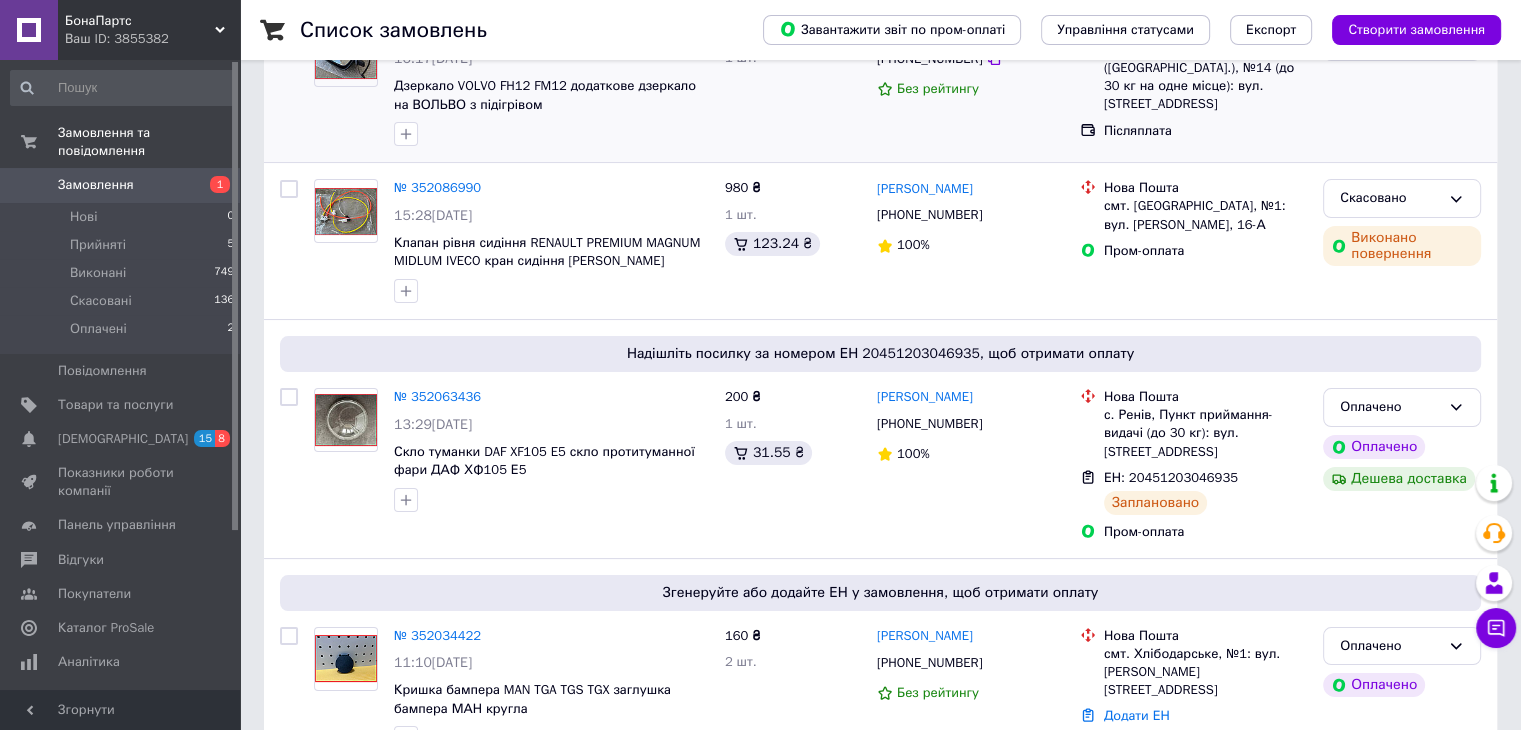 scroll, scrollTop: 400, scrollLeft: 0, axis: vertical 